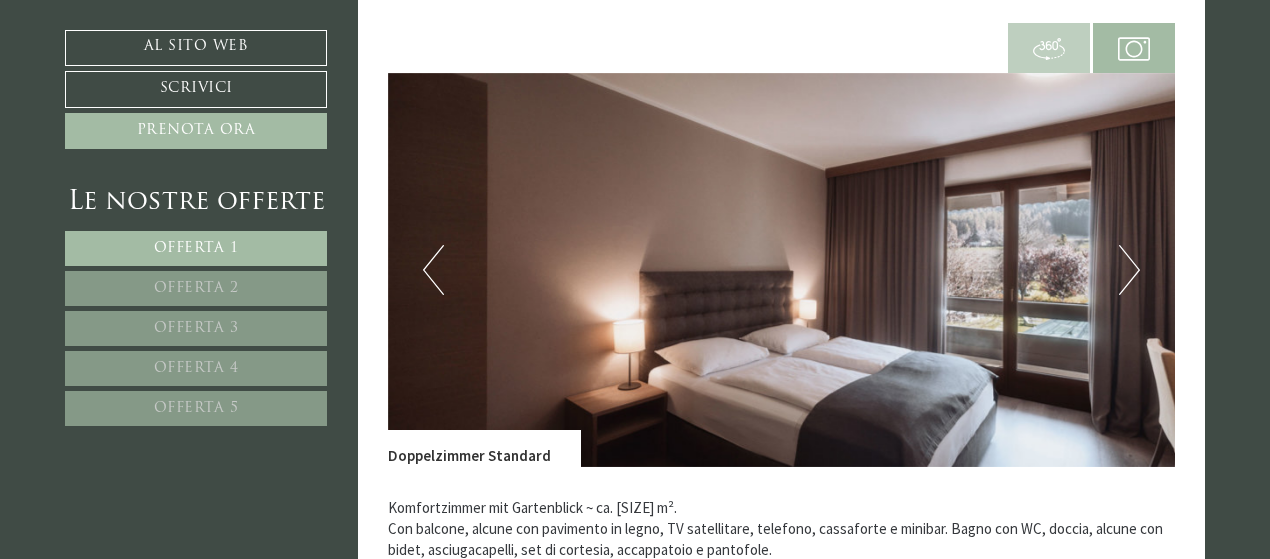 scroll, scrollTop: 2800, scrollLeft: 0, axis: vertical 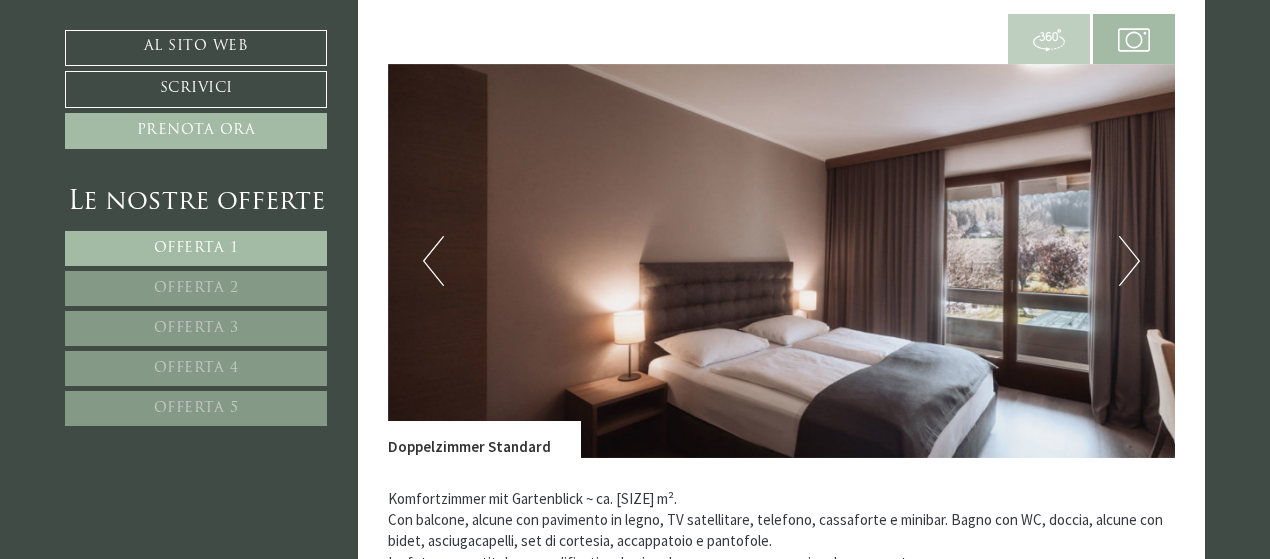click on "Prossimo" at bounding box center (1129, 261) 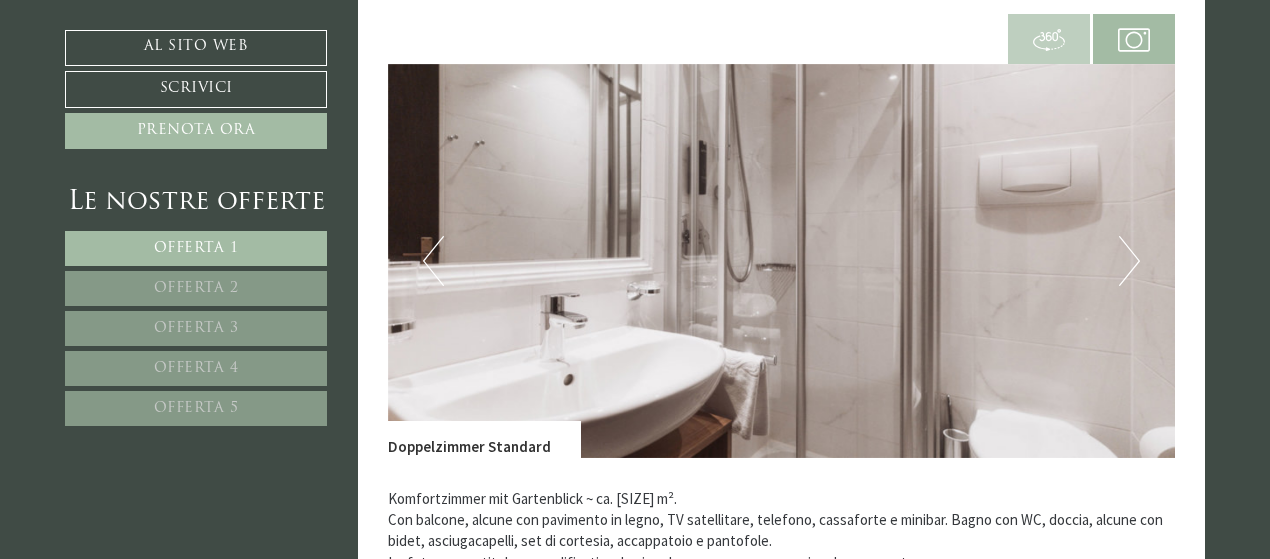 click on "Prossimo" at bounding box center [1129, 261] 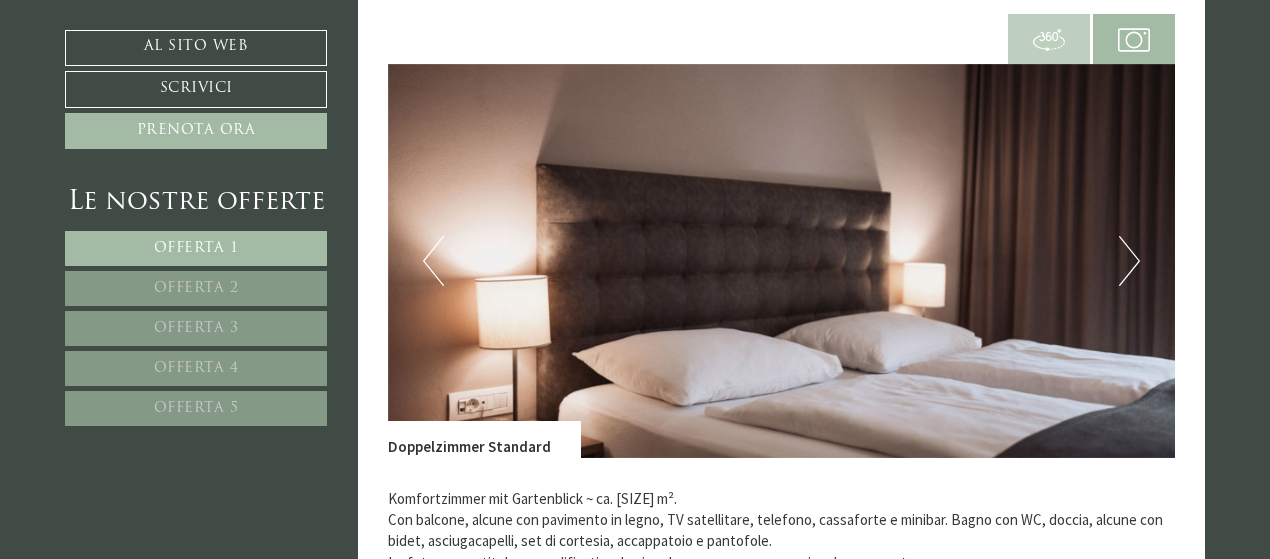 click on "Prossimo" at bounding box center [1129, 261] 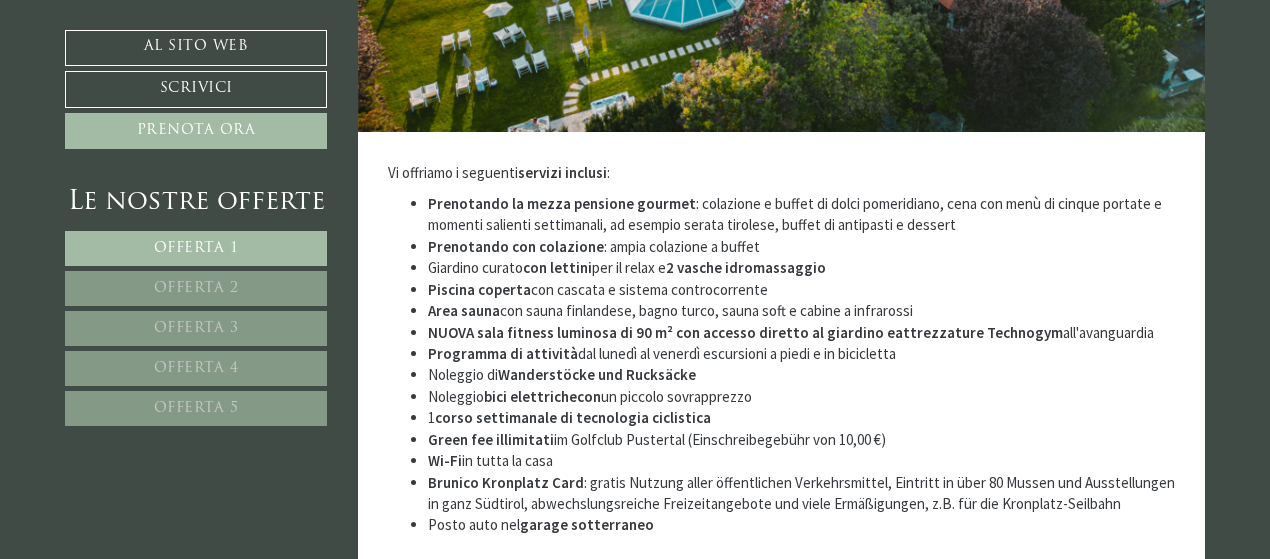 scroll, scrollTop: 6500, scrollLeft: 0, axis: vertical 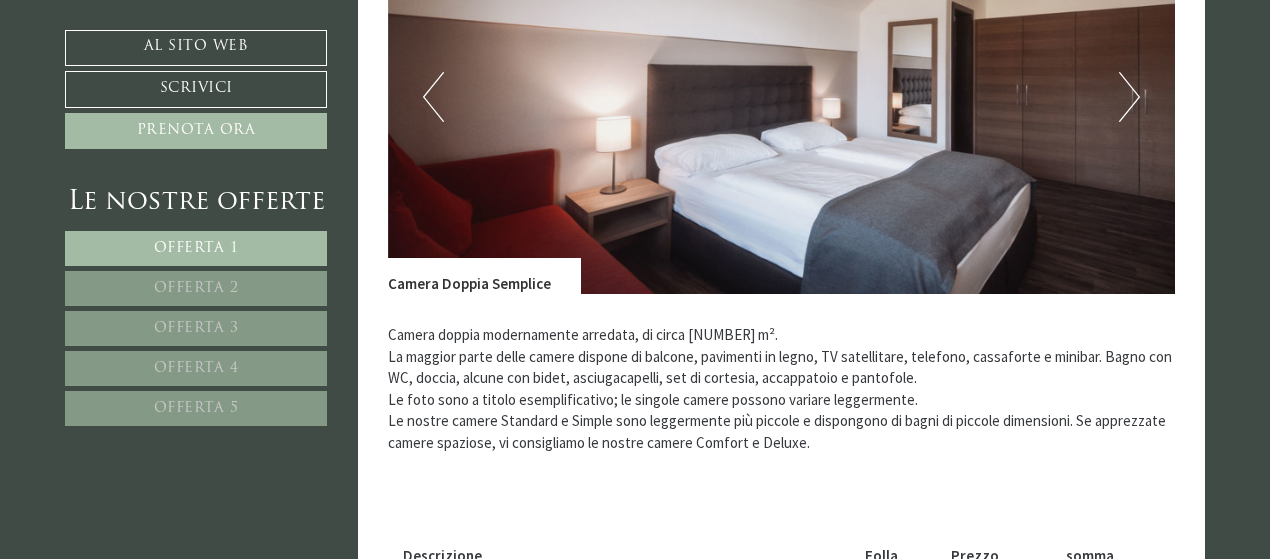 click on "Prossimo" at bounding box center [1129, 97] 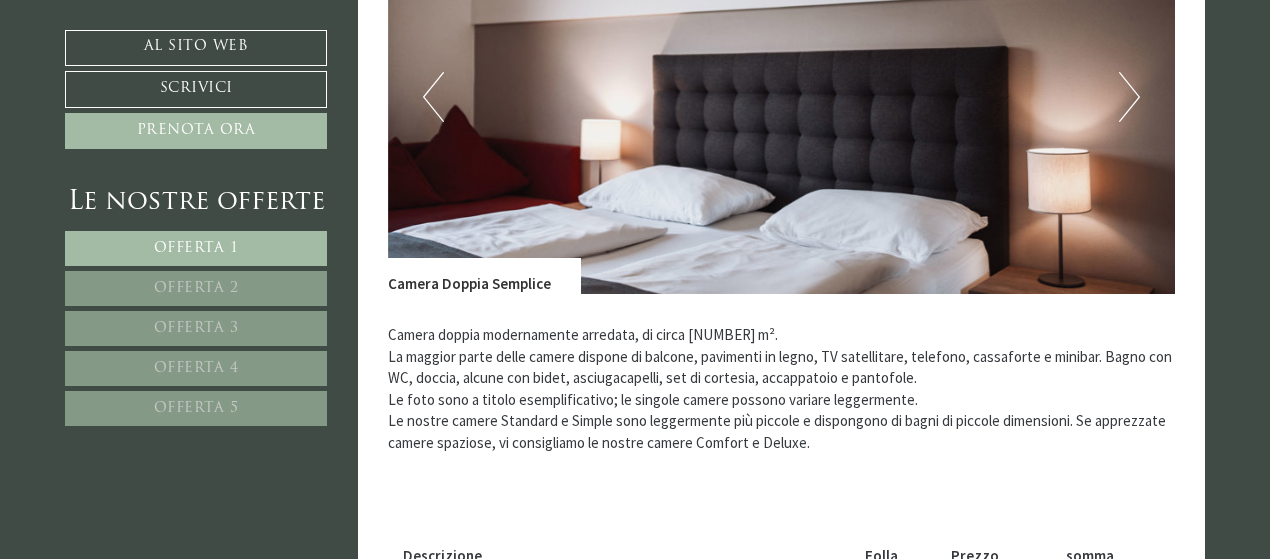 click on "Prossimo" at bounding box center (1129, 97) 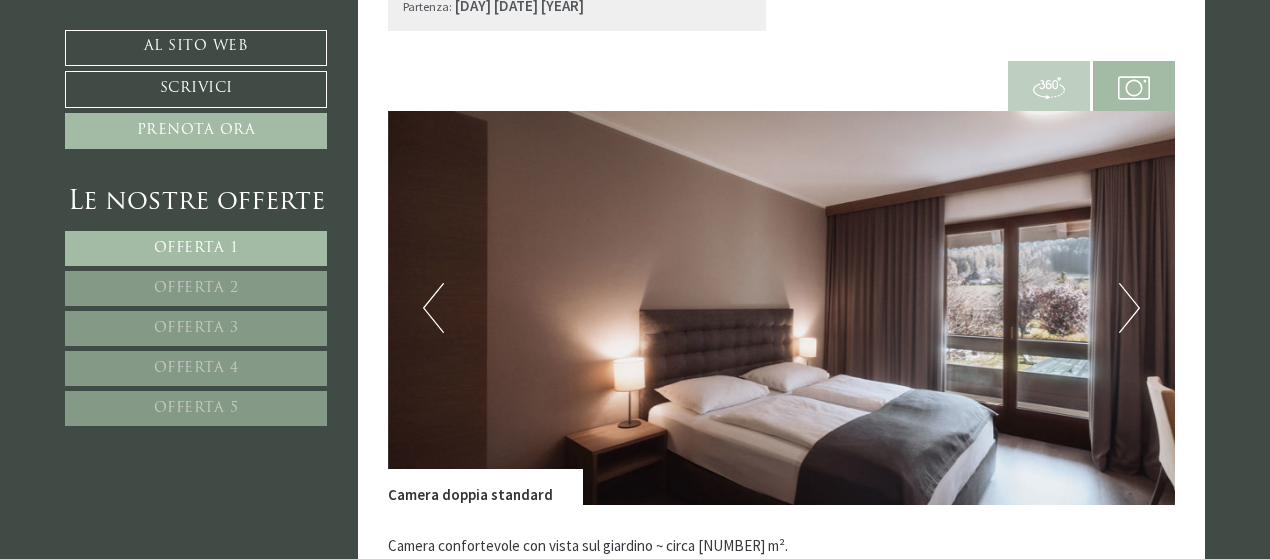 scroll, scrollTop: 2900, scrollLeft: 0, axis: vertical 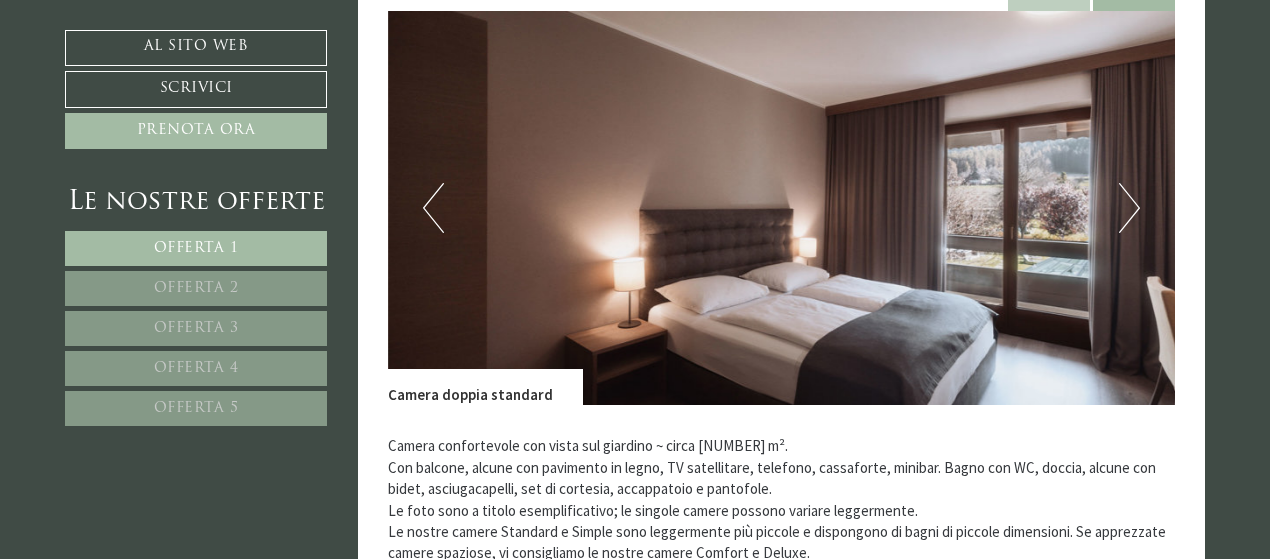 click on "Prossimo" at bounding box center [1129, 208] 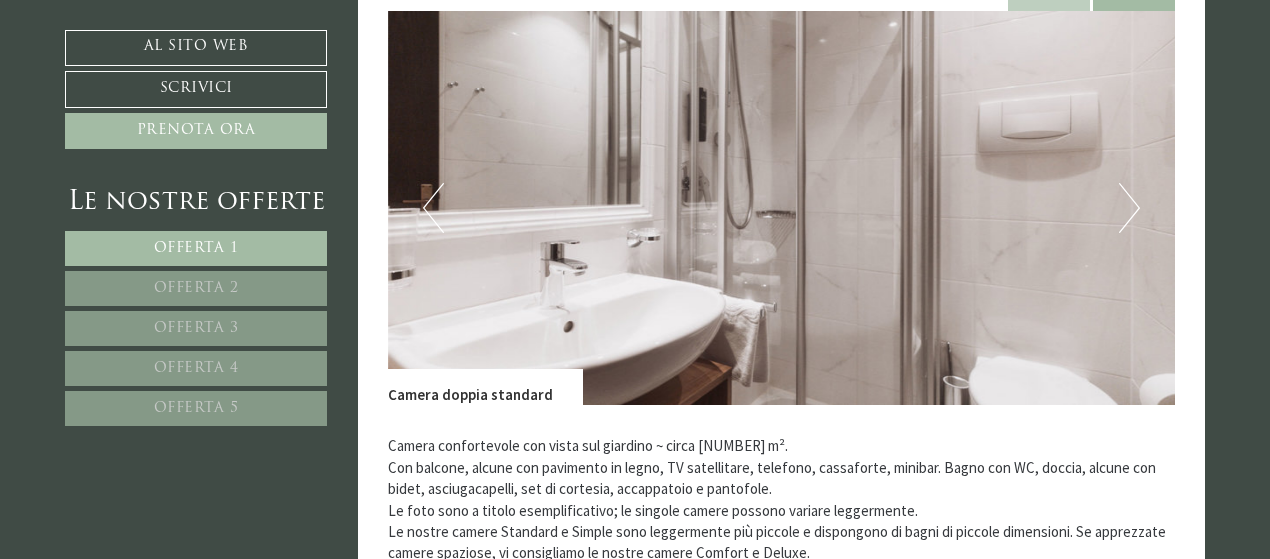 click on "Prossimo" at bounding box center (1129, 208) 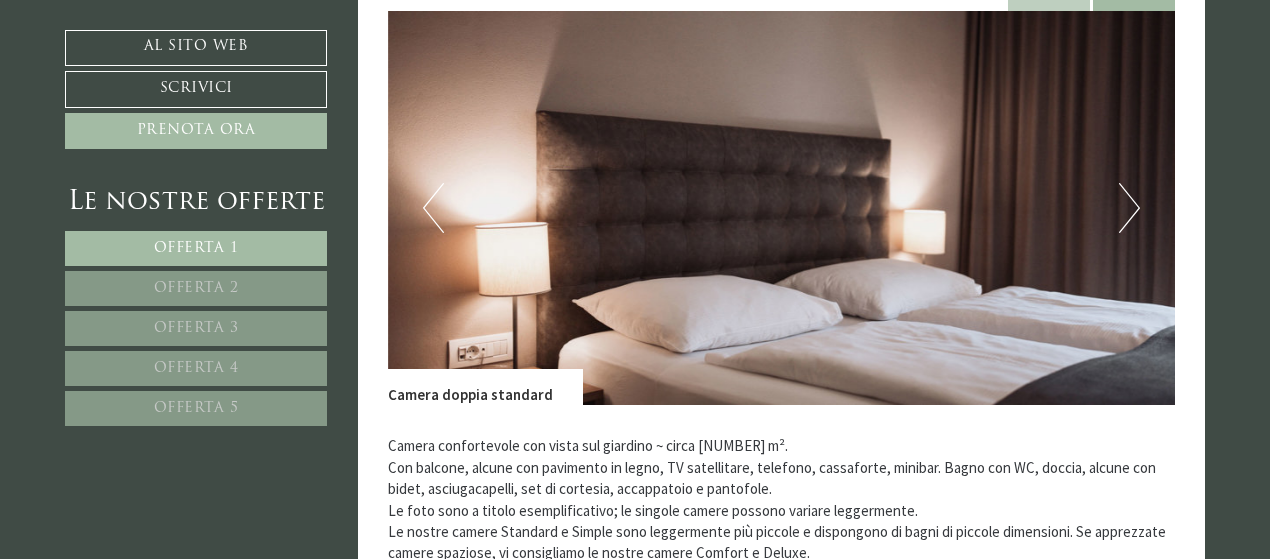 click on "Prossimo" at bounding box center (1129, 208) 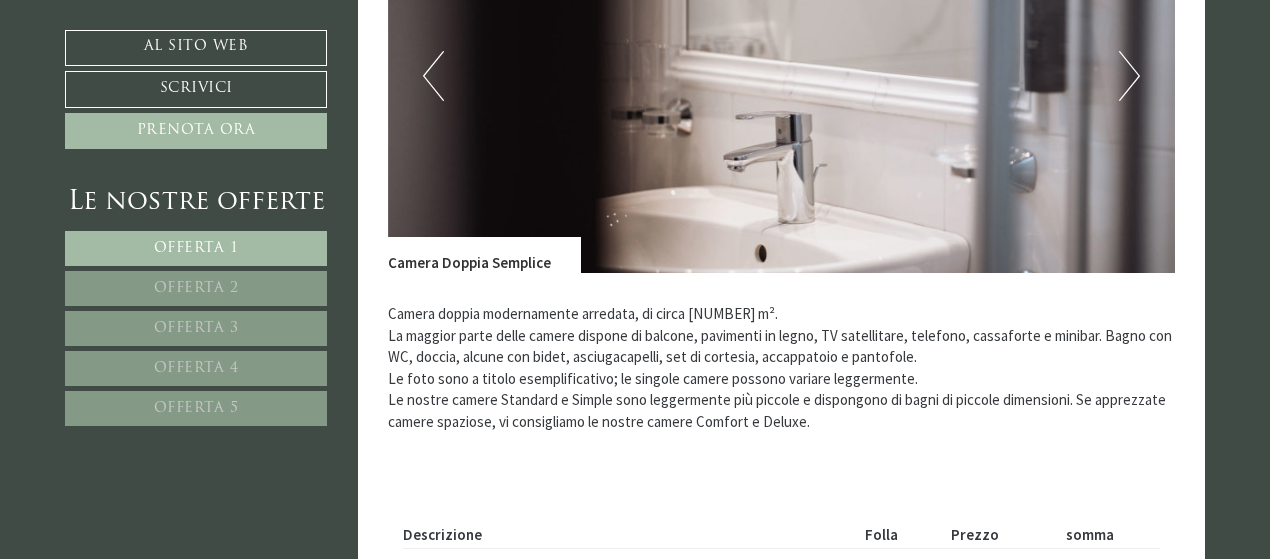 scroll, scrollTop: 1400, scrollLeft: 0, axis: vertical 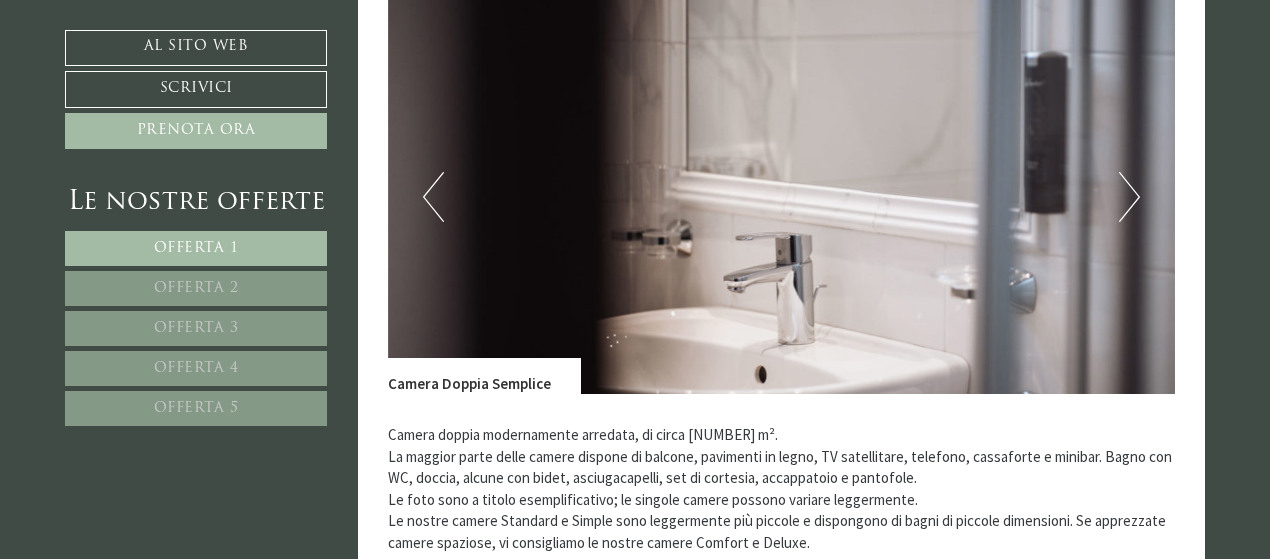 click on "Prossimo" at bounding box center [1129, 197] 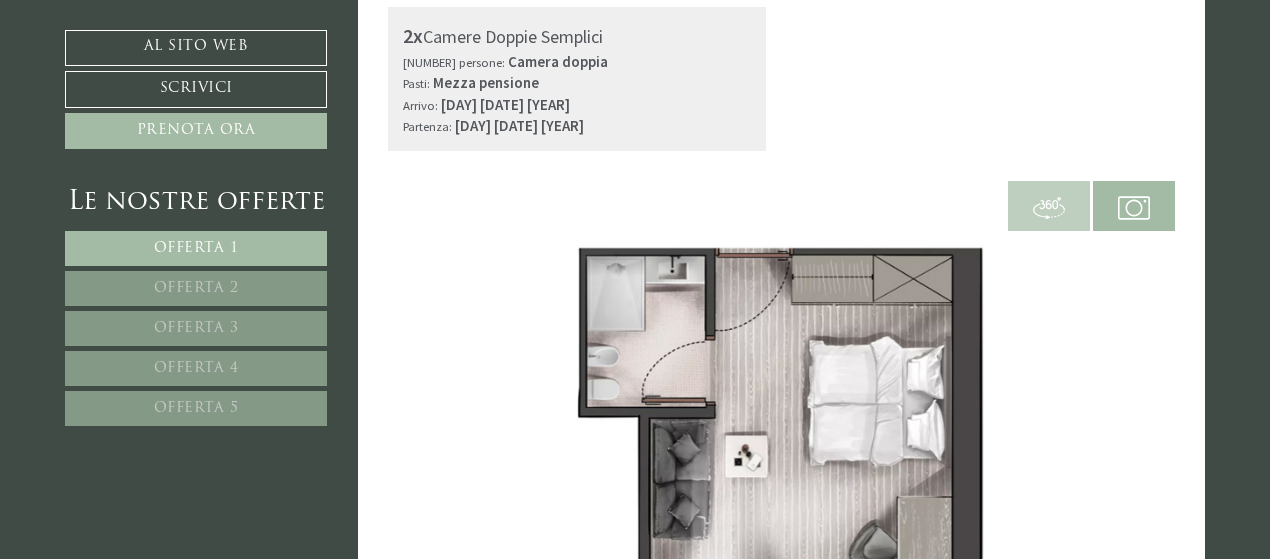 scroll, scrollTop: 1200, scrollLeft: 0, axis: vertical 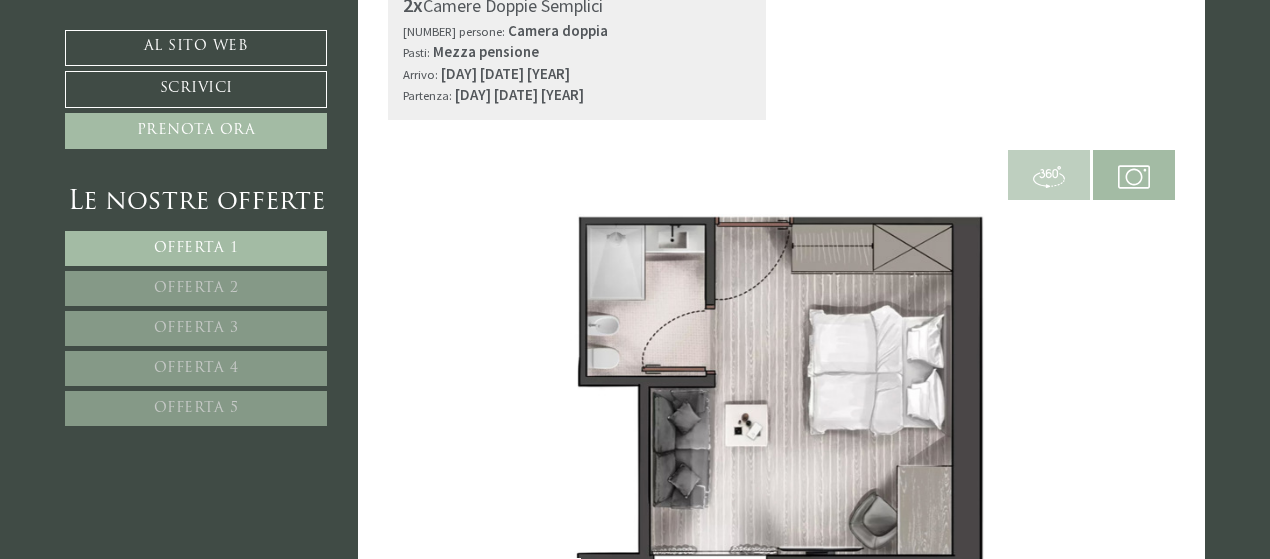 type 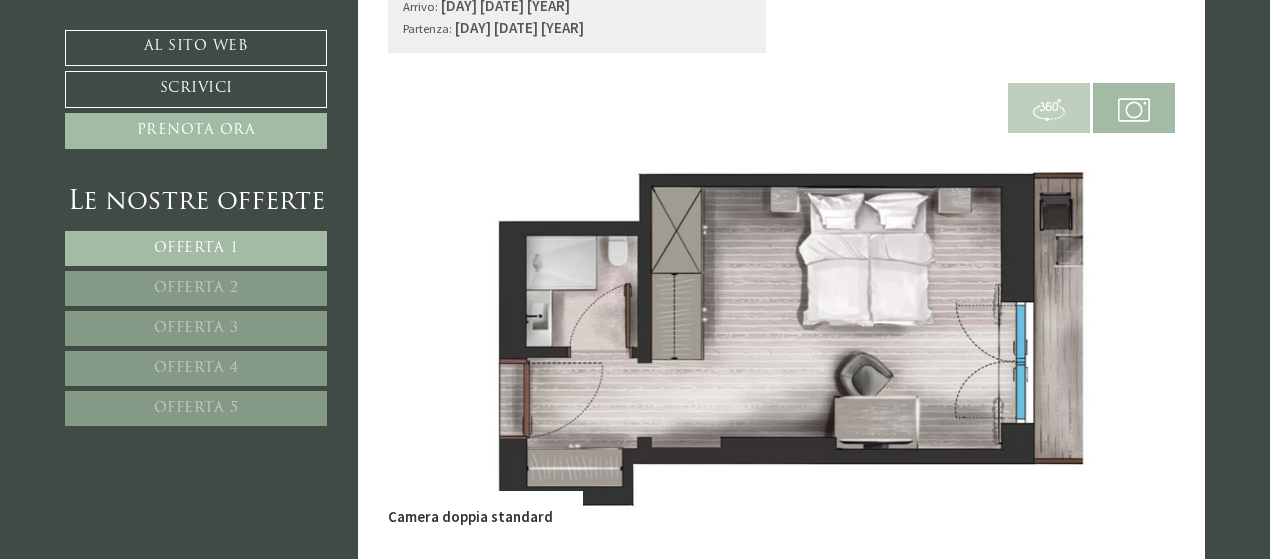 type 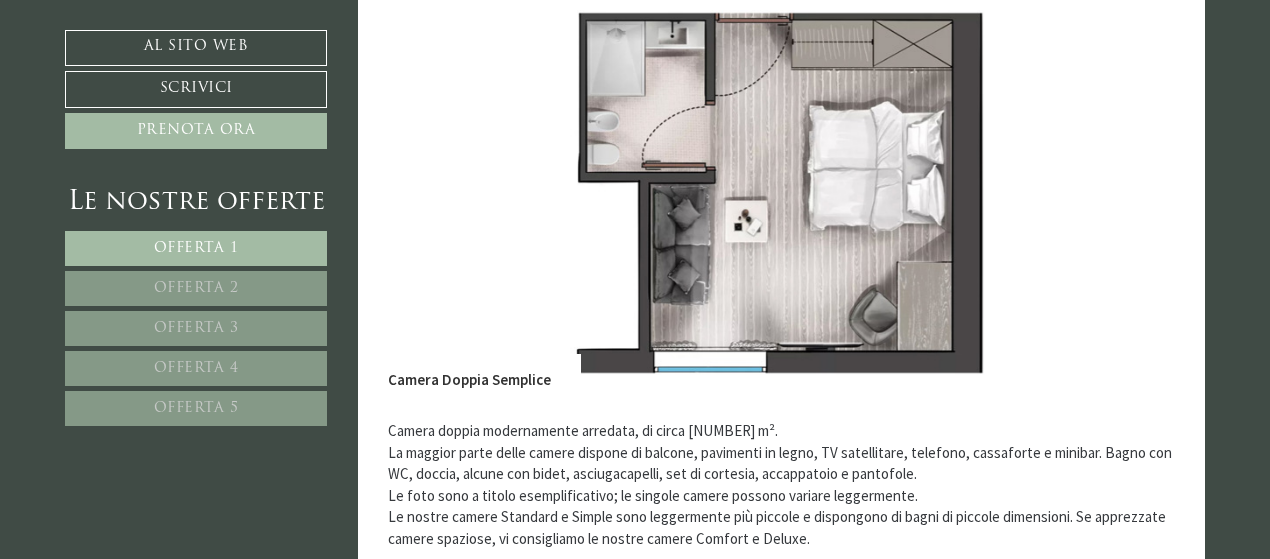 scroll, scrollTop: 1409, scrollLeft: 0, axis: vertical 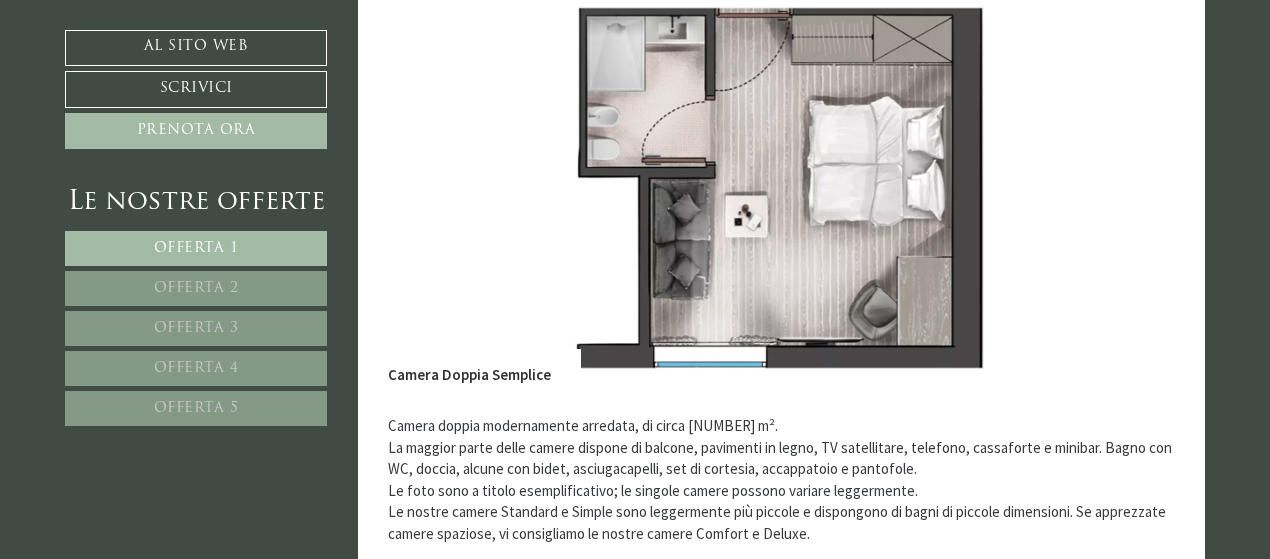 click at bounding box center [782, 188] 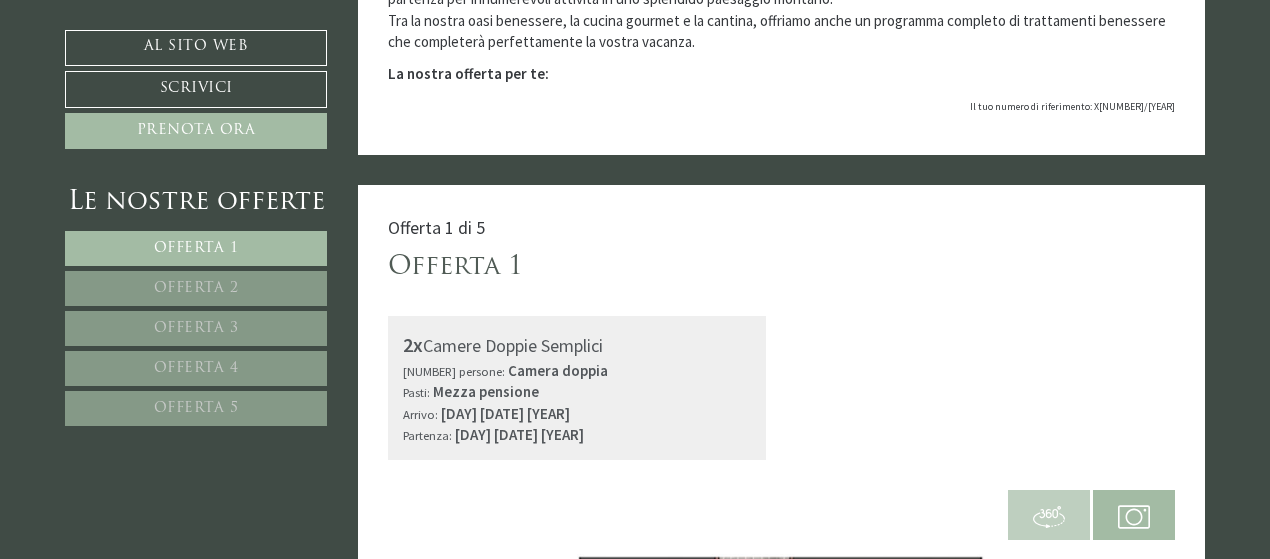 scroll, scrollTop: 809, scrollLeft: 0, axis: vertical 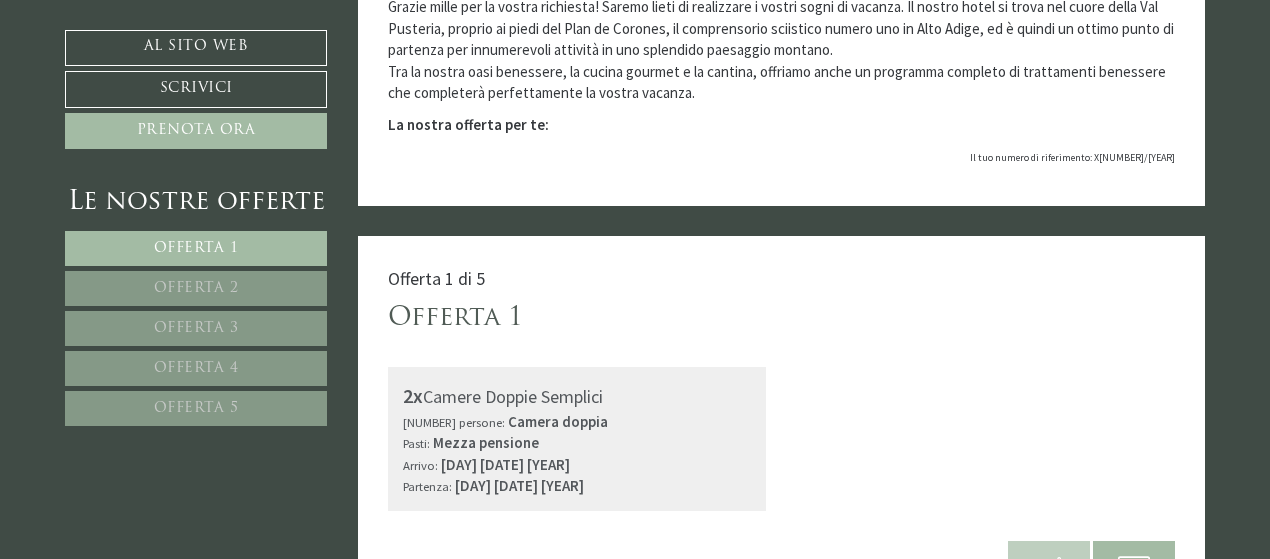 click on "Offerta 1" at bounding box center [196, 248] 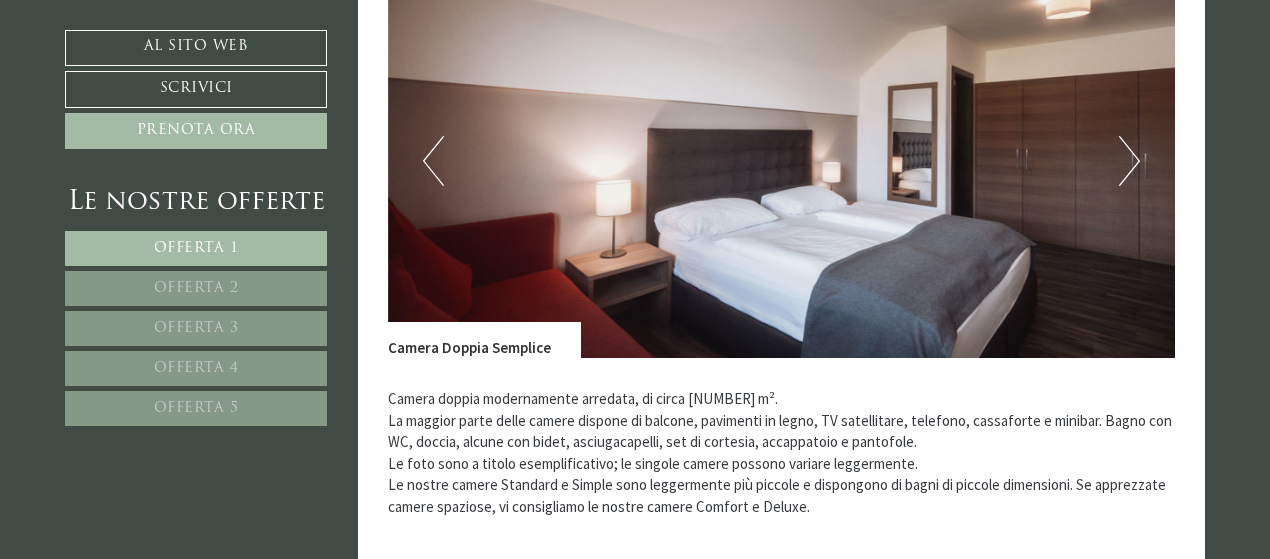 scroll, scrollTop: 1445, scrollLeft: 0, axis: vertical 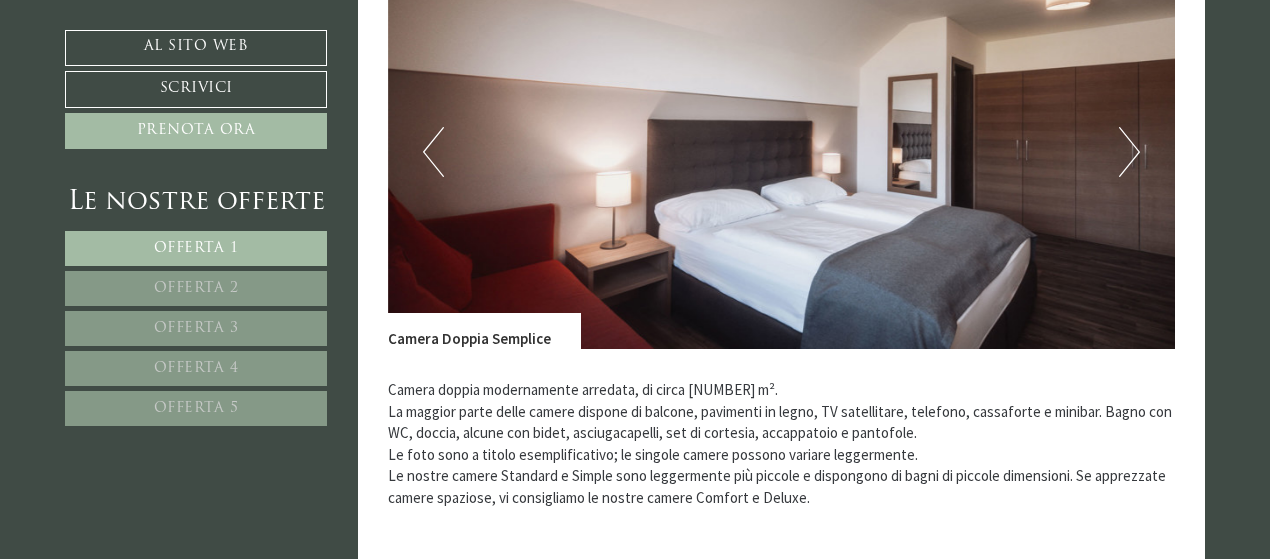 click on "Prossimo" at bounding box center [1129, 152] 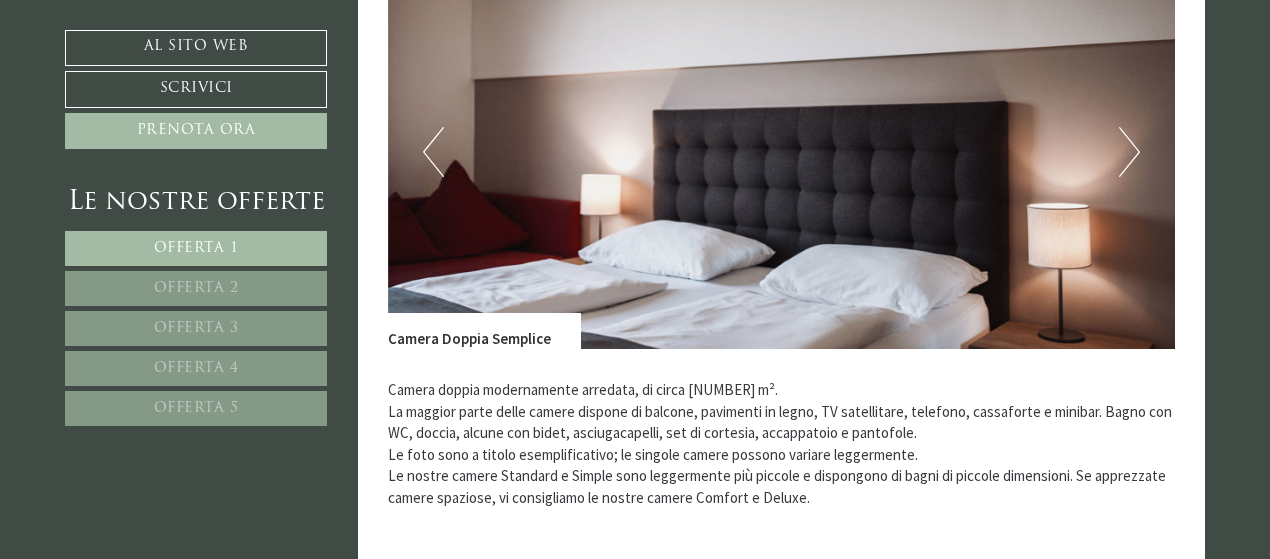 click on "Prossimo" at bounding box center [1129, 152] 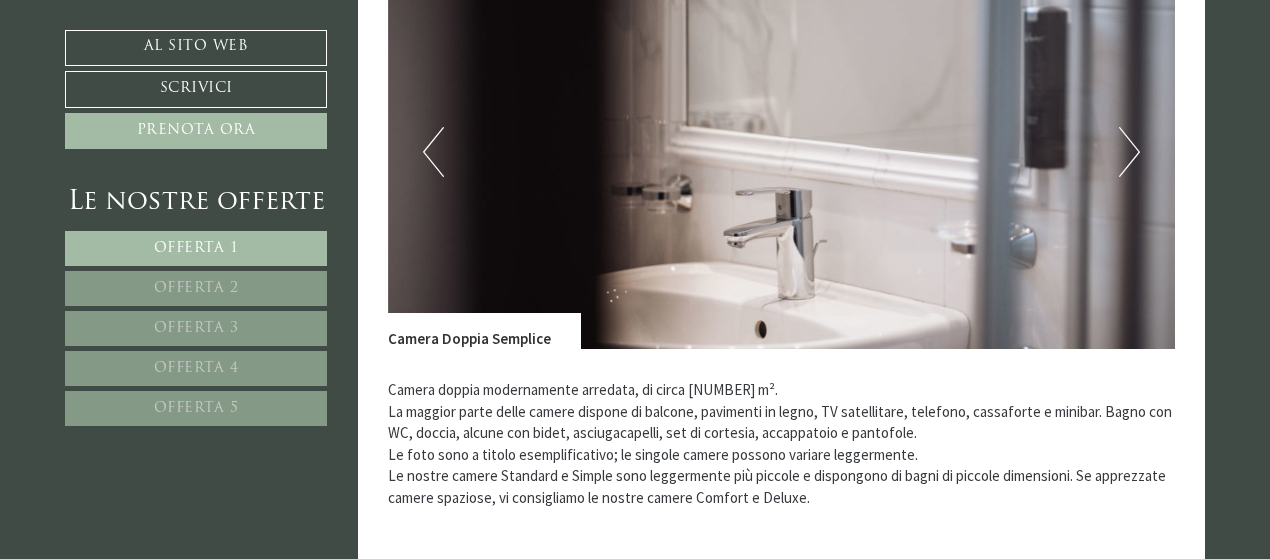 click on "Prossimo" at bounding box center [1129, 152] 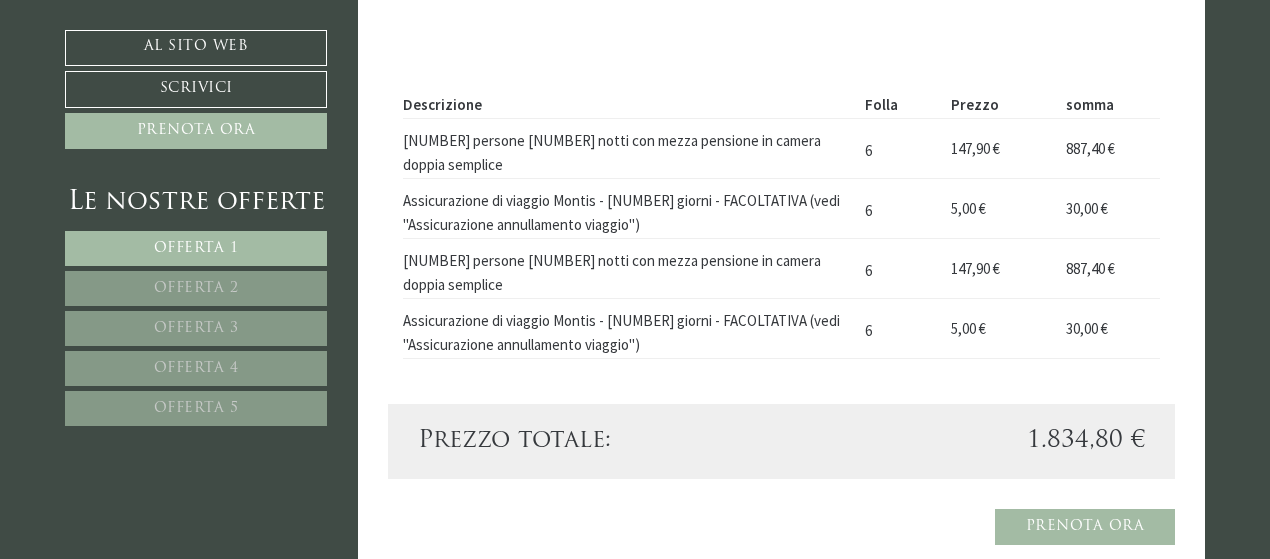 scroll, scrollTop: 1845, scrollLeft: 0, axis: vertical 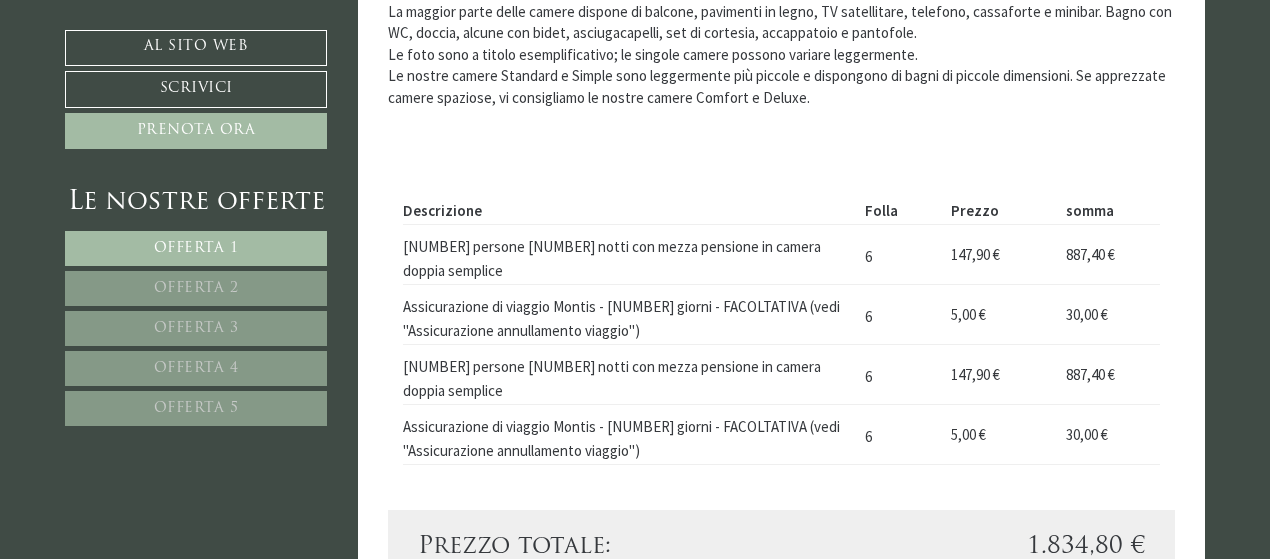click on "Offerta 2" at bounding box center [196, 288] 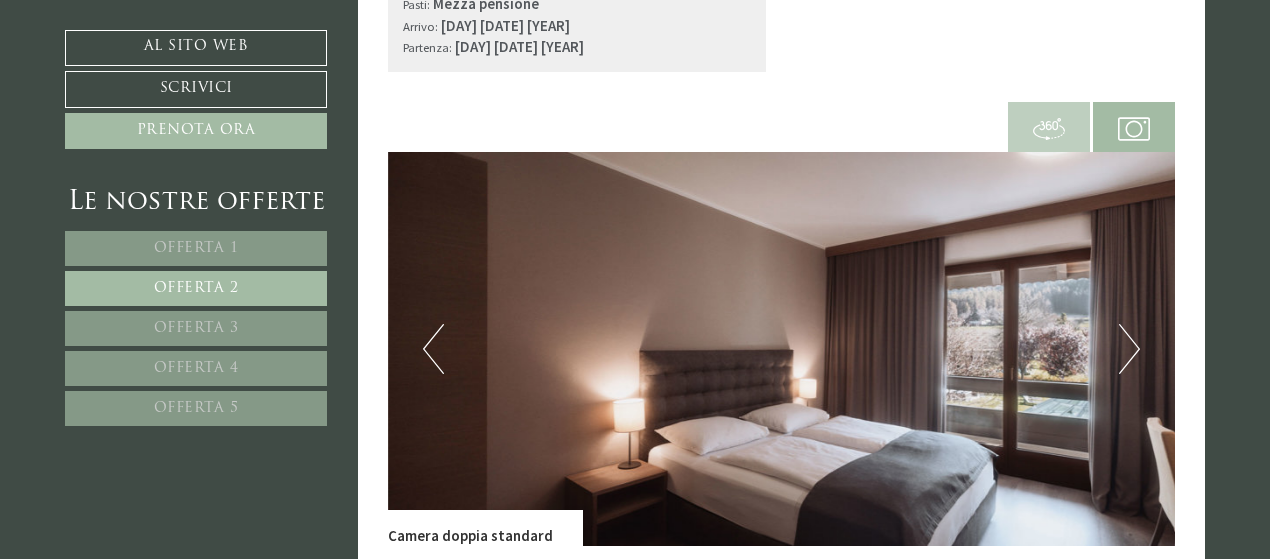 scroll, scrollTop: 1345, scrollLeft: 0, axis: vertical 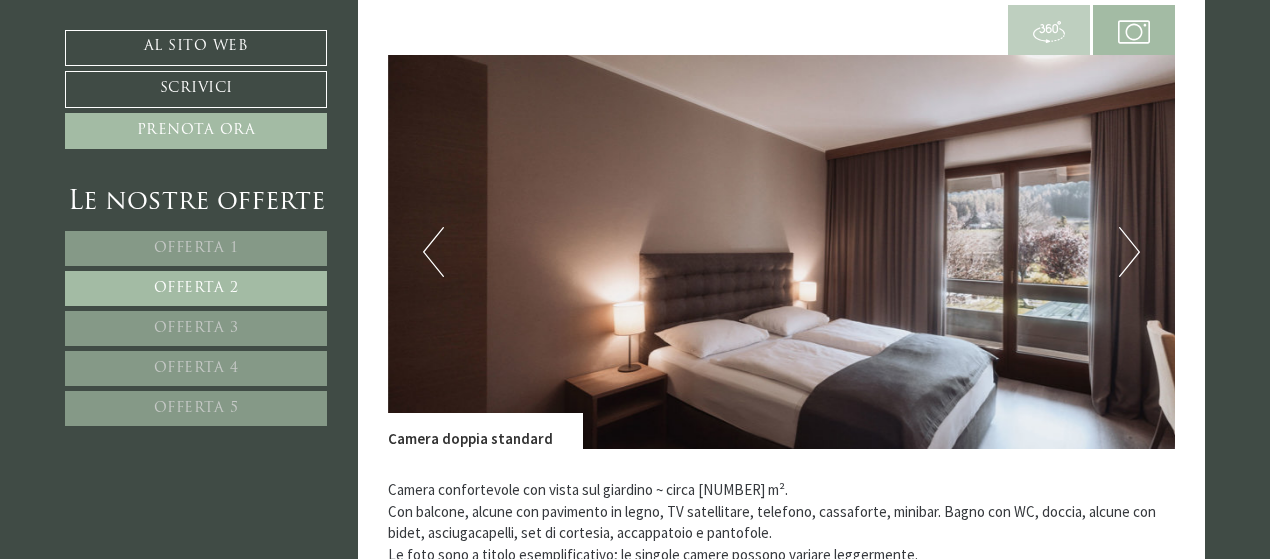 click on "Prossimo" at bounding box center [1129, 252] 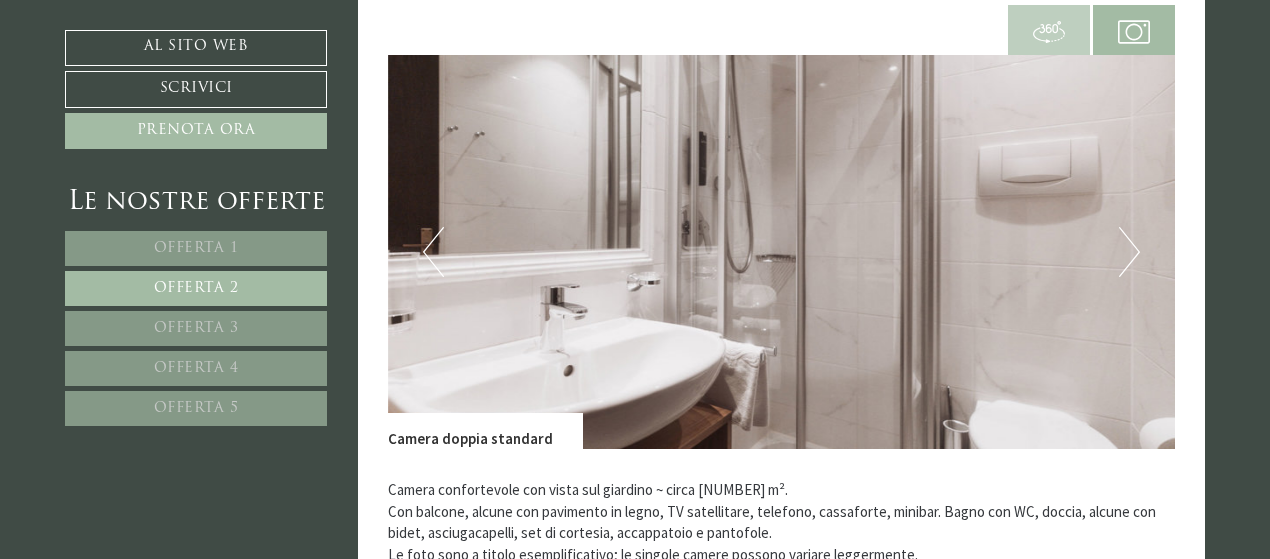 click on "Prossimo" at bounding box center (1129, 252) 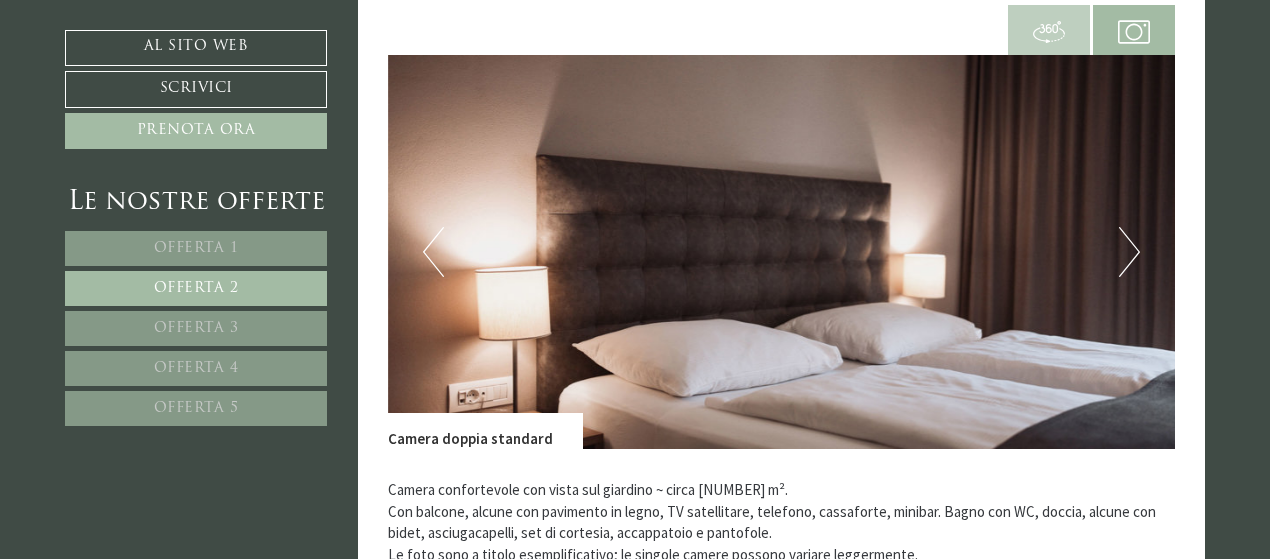 click on "Prossimo" at bounding box center [1129, 252] 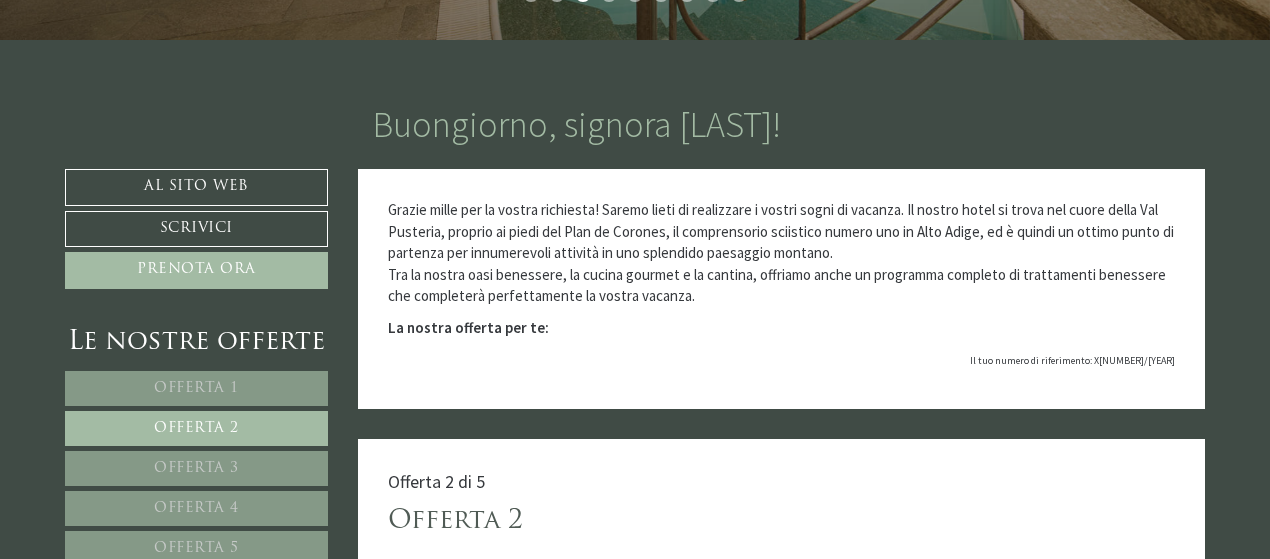 scroll, scrollTop: 645, scrollLeft: 0, axis: vertical 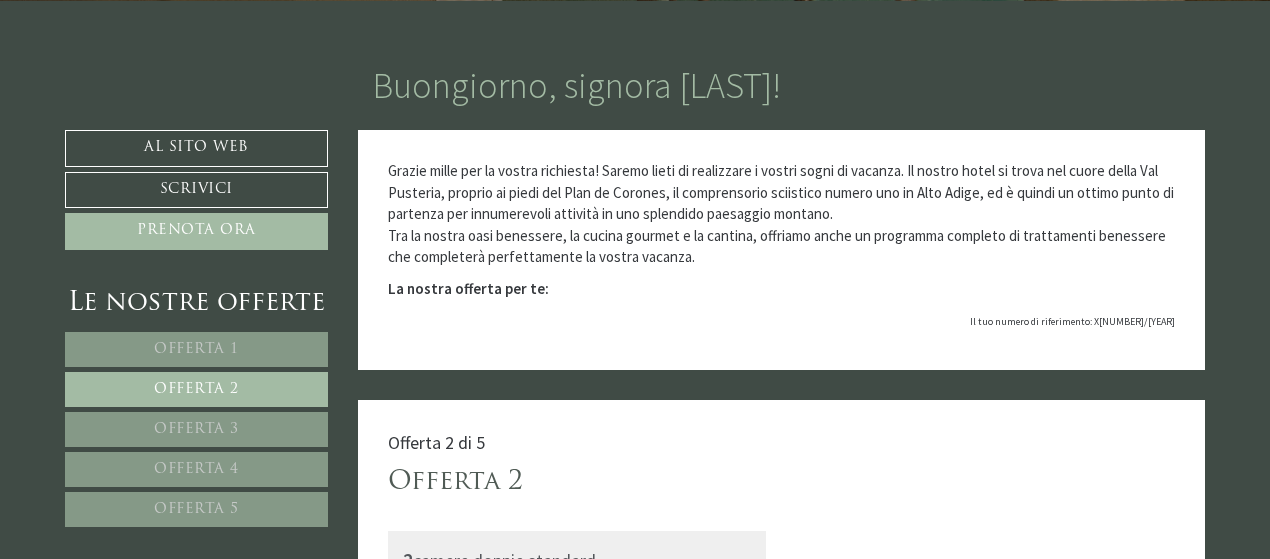 click on "Offerta 1" at bounding box center (196, 349) 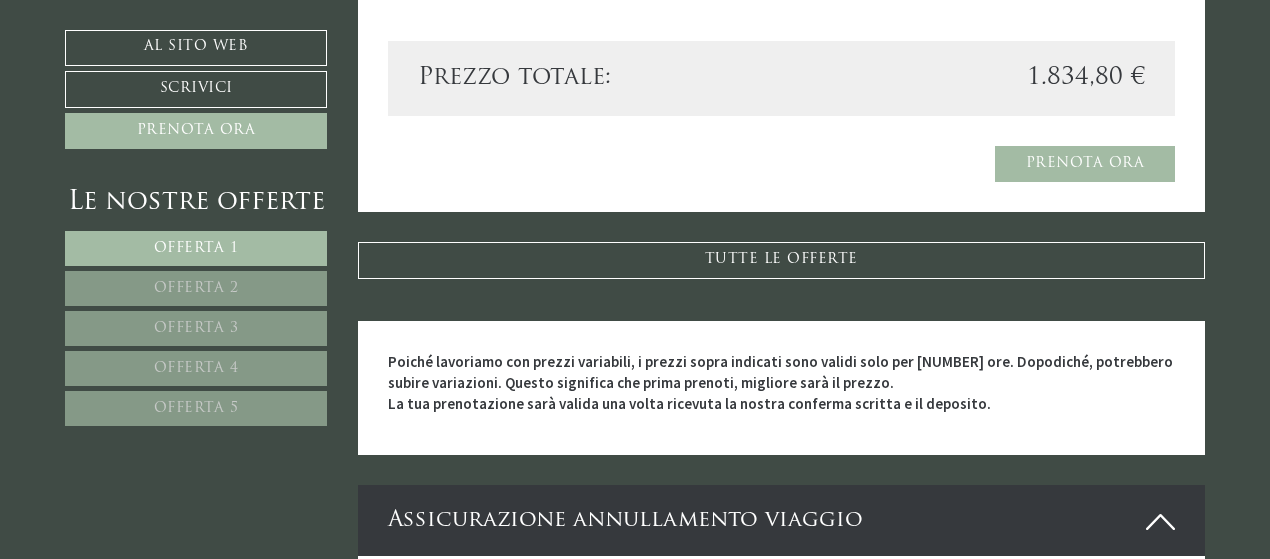 scroll, scrollTop: 2345, scrollLeft: 0, axis: vertical 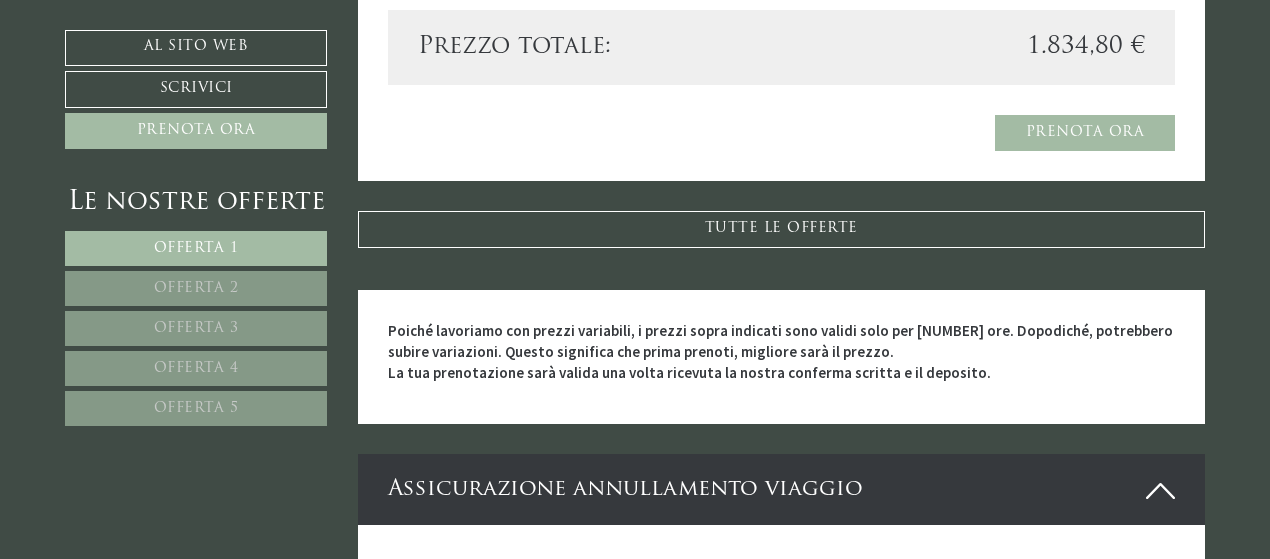 click on "Offerta 2" at bounding box center (196, 288) 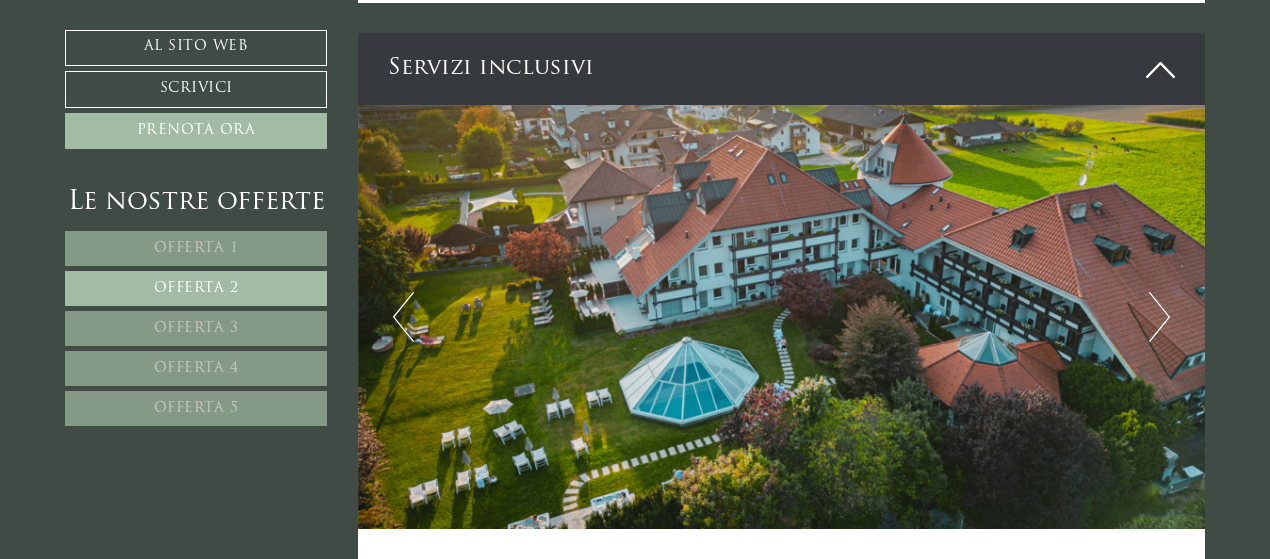 scroll, scrollTop: 3245, scrollLeft: 0, axis: vertical 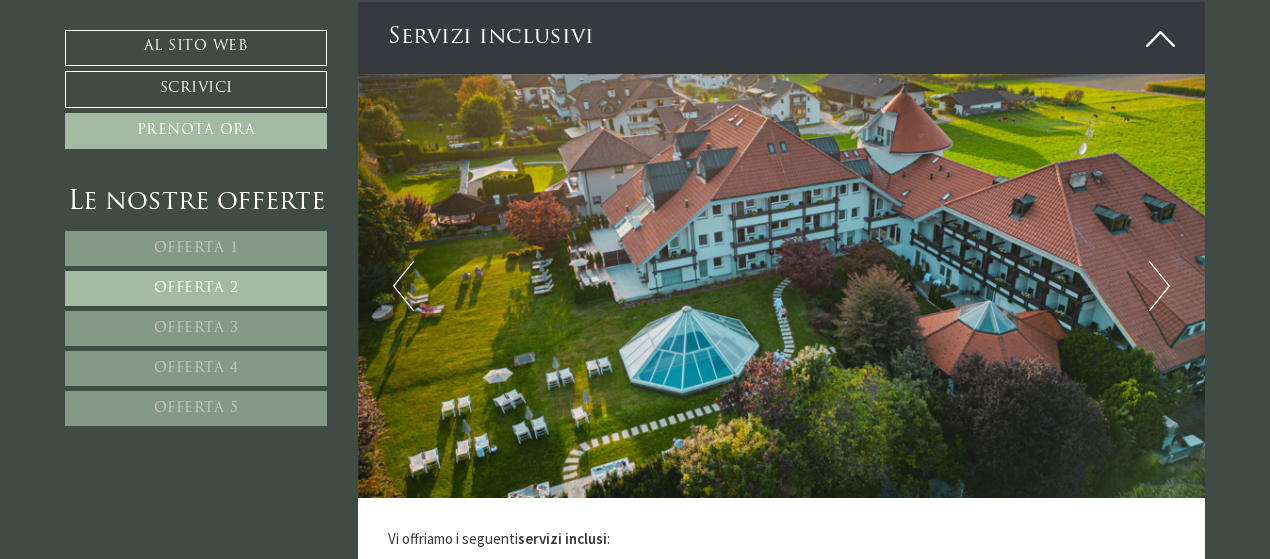 click on "Prossimo" at bounding box center (1159, 286) 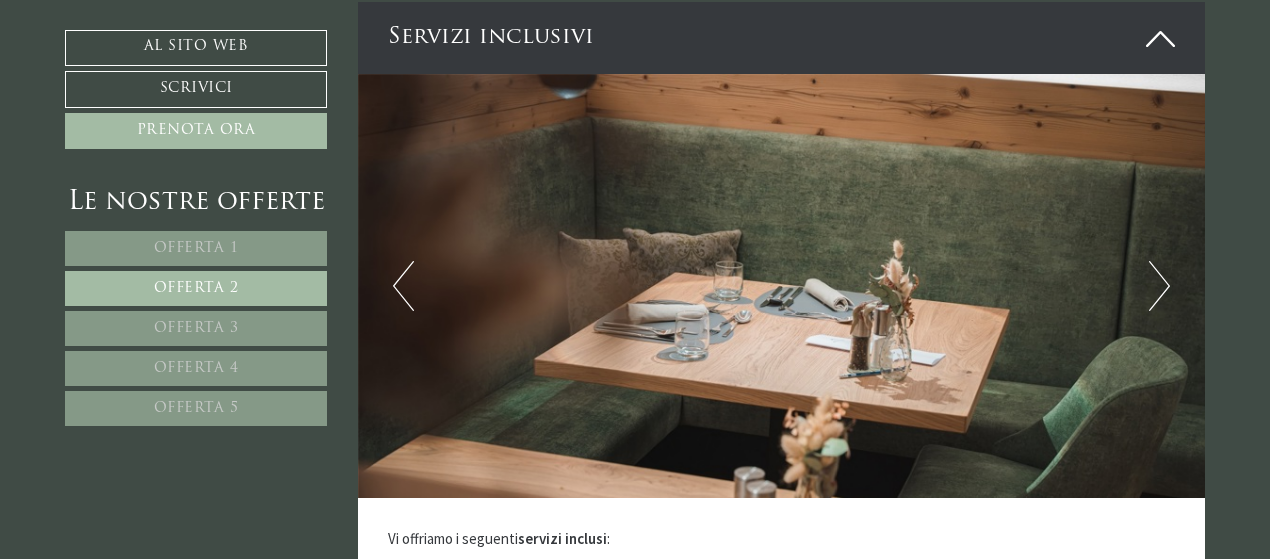 click on "Prossimo" at bounding box center [1159, 286] 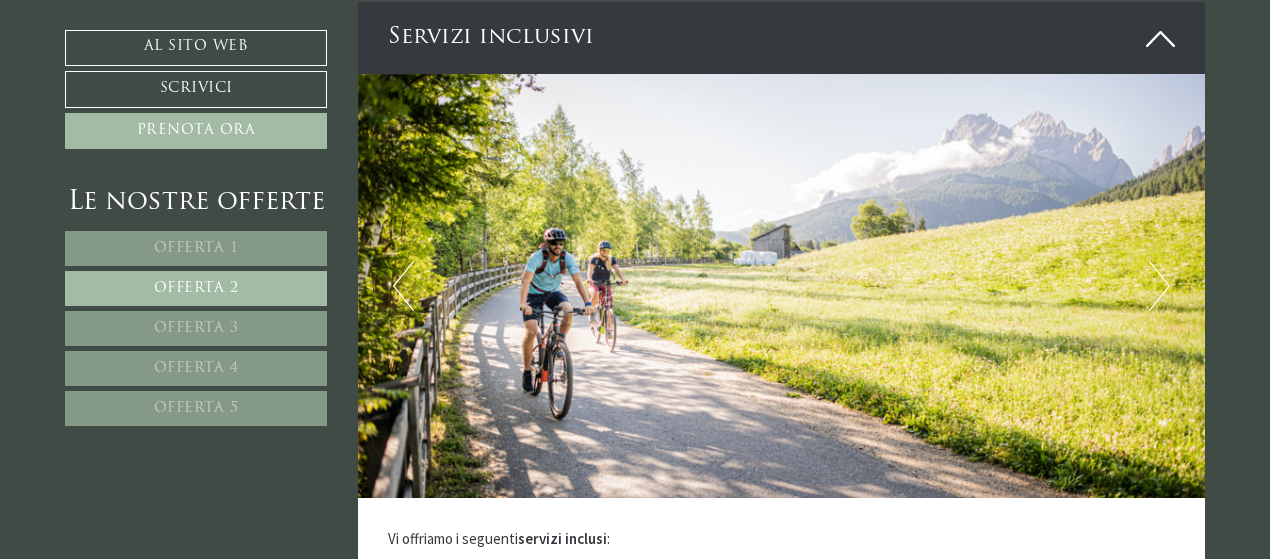 click on "Prossimo" at bounding box center (1159, 286) 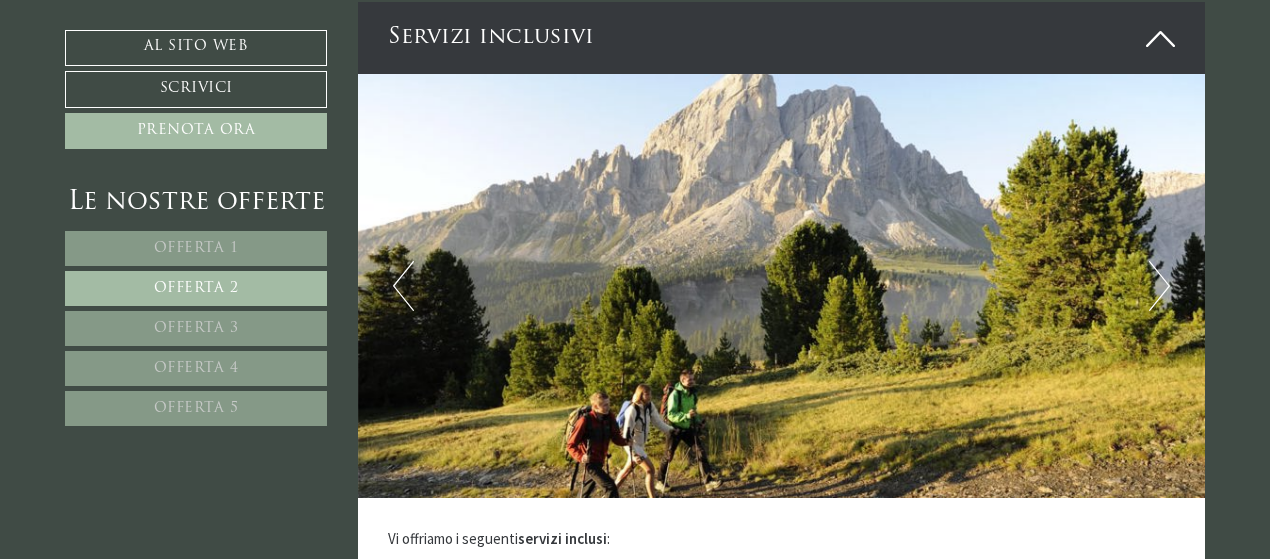 click on "Prossimo" at bounding box center (1159, 286) 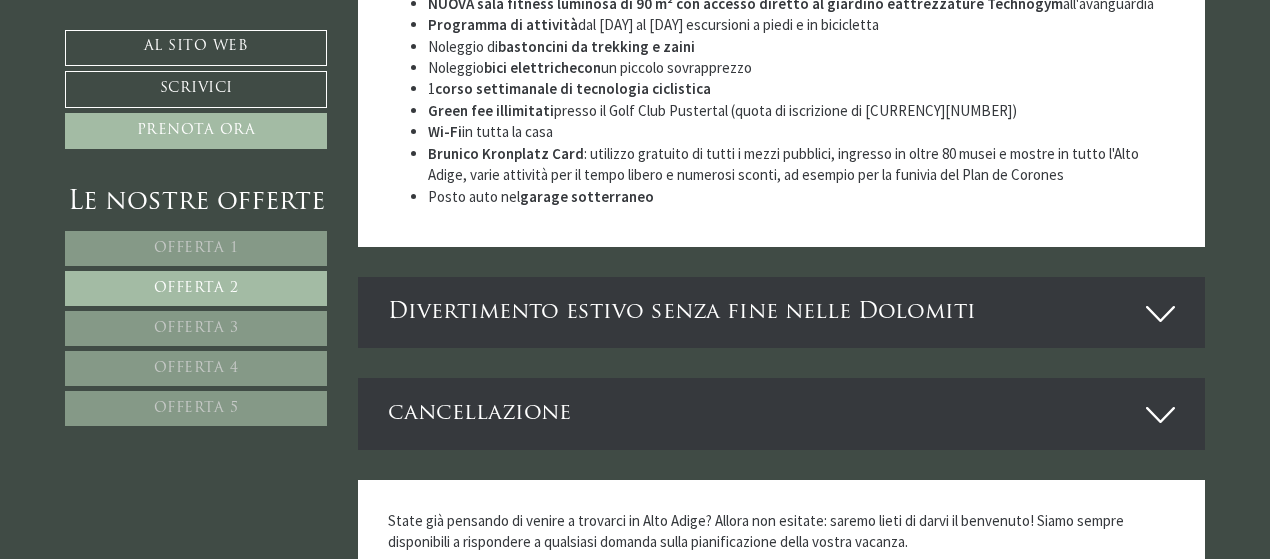 scroll, scrollTop: 3945, scrollLeft: 0, axis: vertical 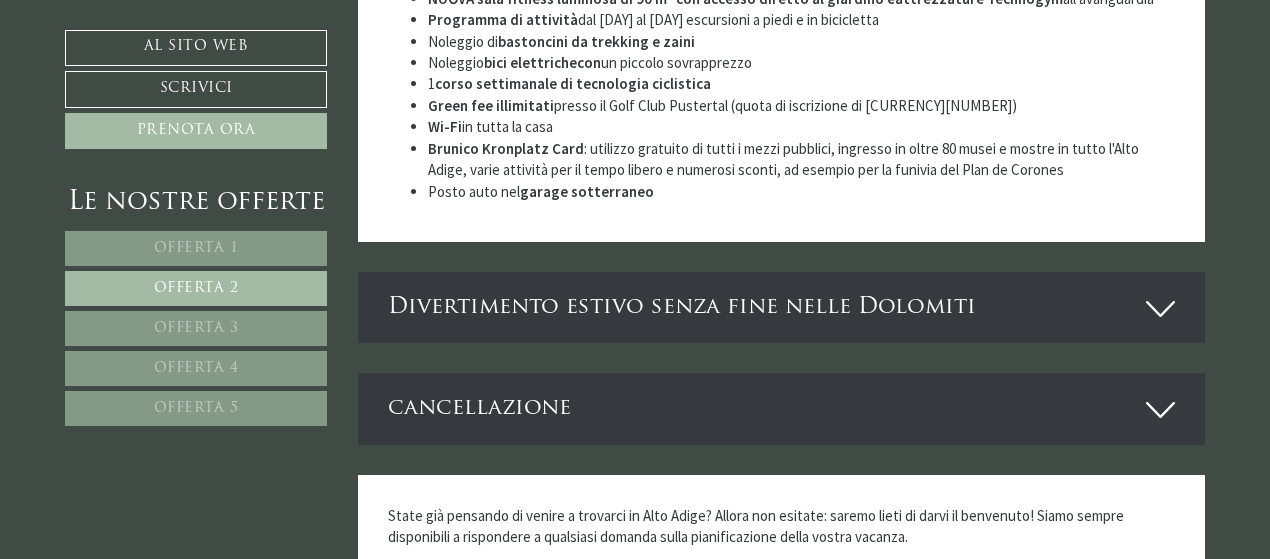 click at bounding box center [1160, 309] 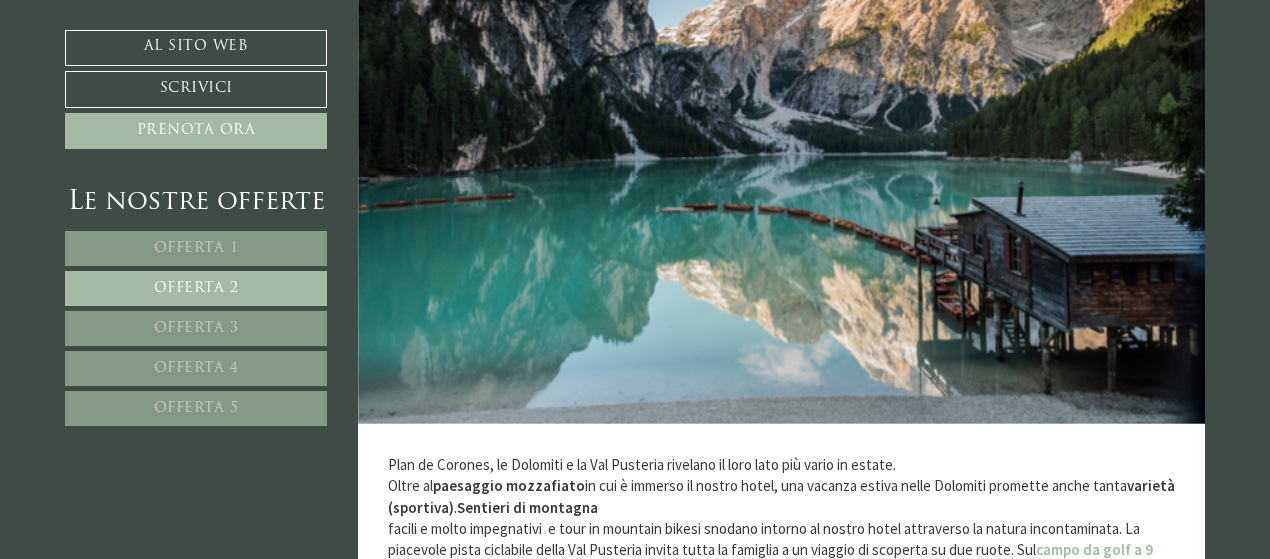 scroll, scrollTop: 4645, scrollLeft: 0, axis: vertical 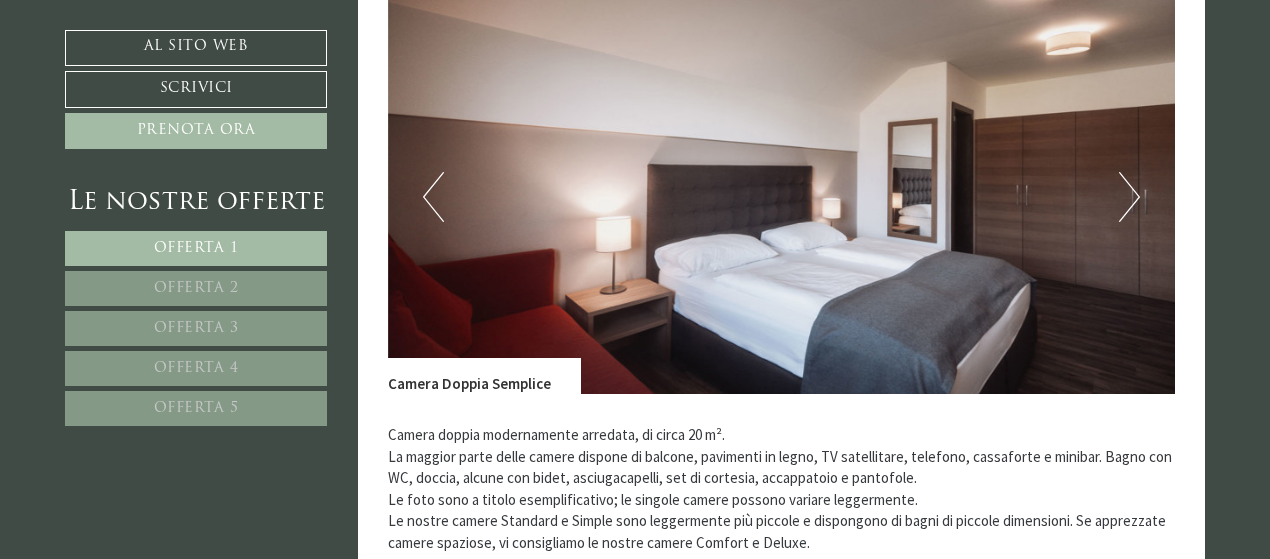 click on "Prossimo" at bounding box center (1129, 197) 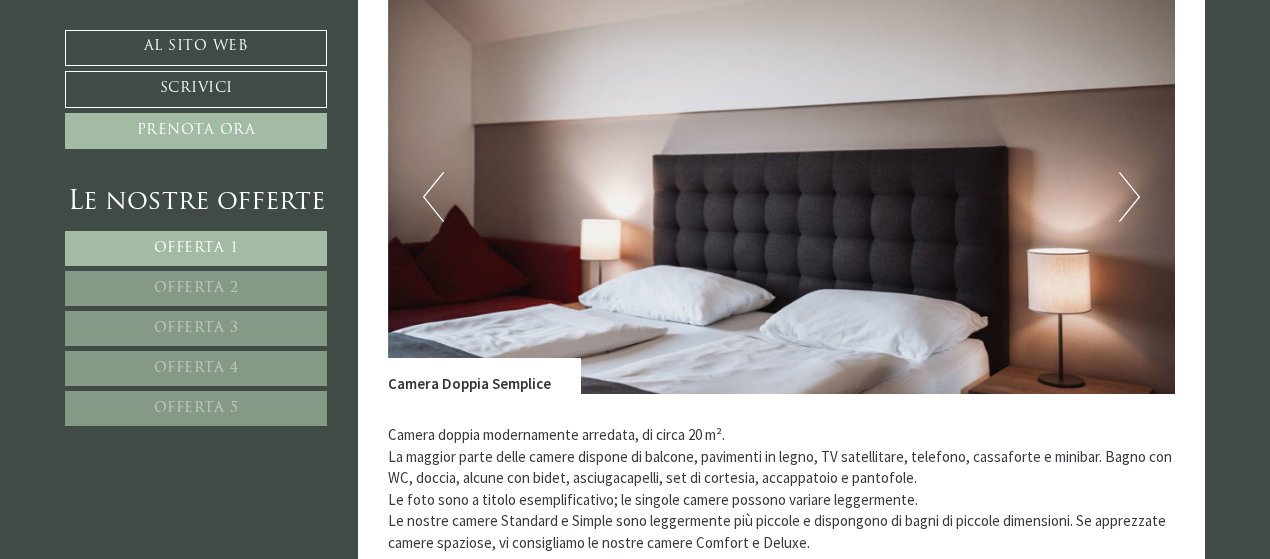 click on "Prossimo" at bounding box center (1129, 197) 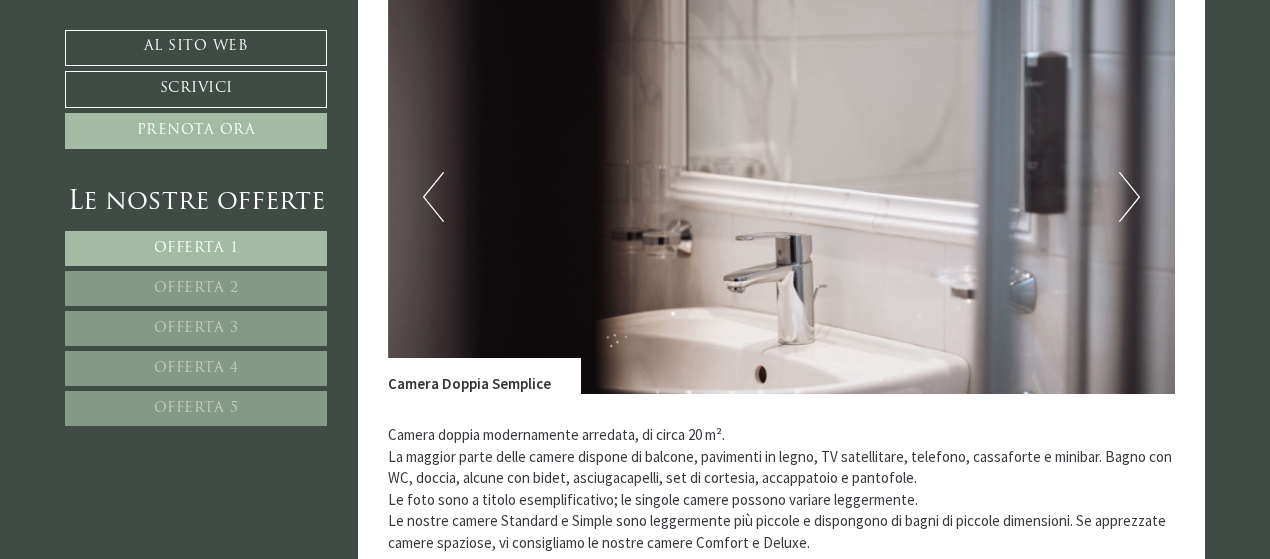 click on "Prossimo" at bounding box center (1129, 197) 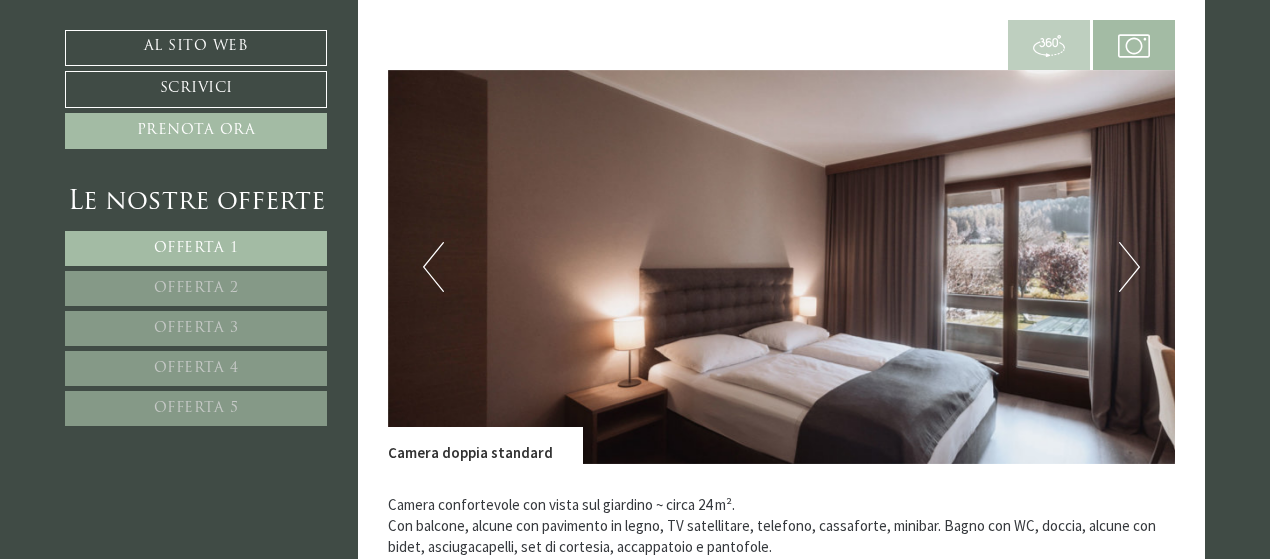 scroll, scrollTop: 2800, scrollLeft: 0, axis: vertical 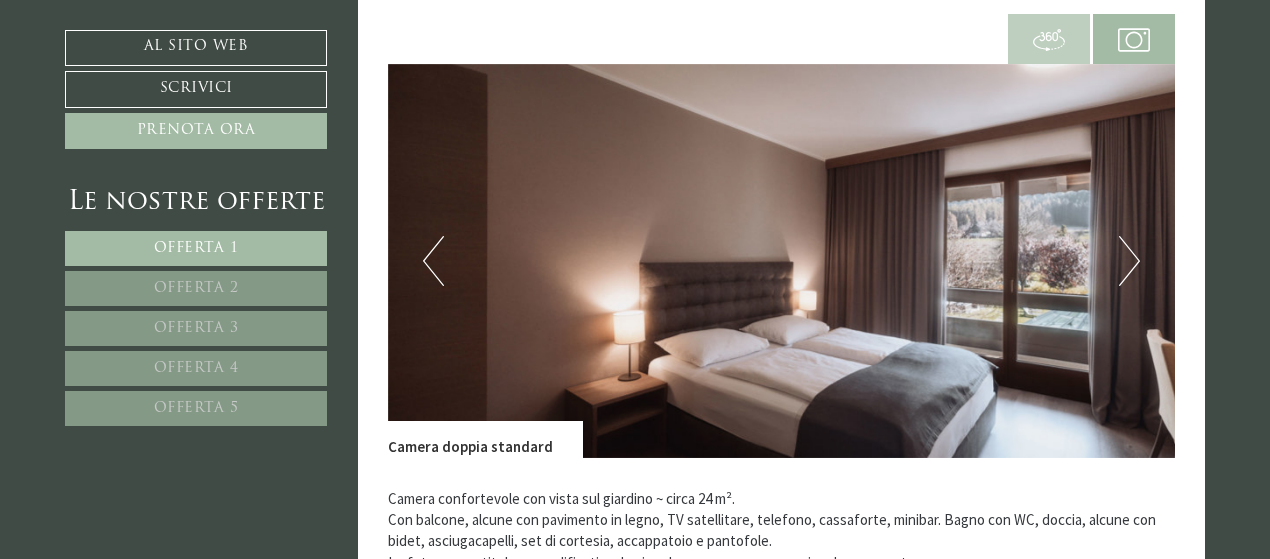 click on "Prossimo" at bounding box center (1129, 261) 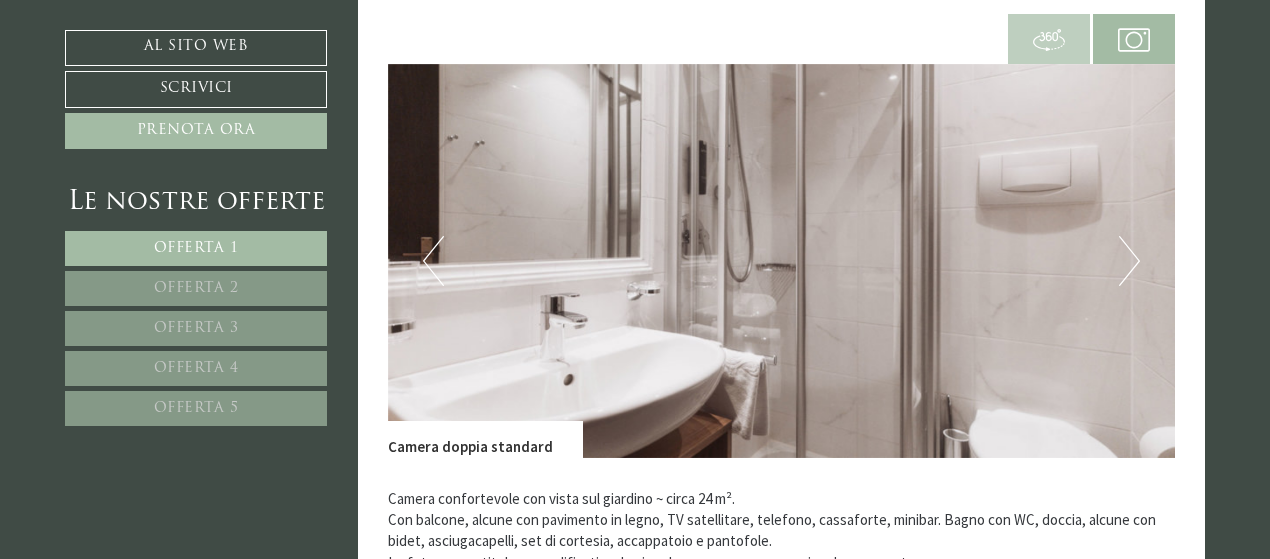 click on "Prossimo" at bounding box center [1129, 261] 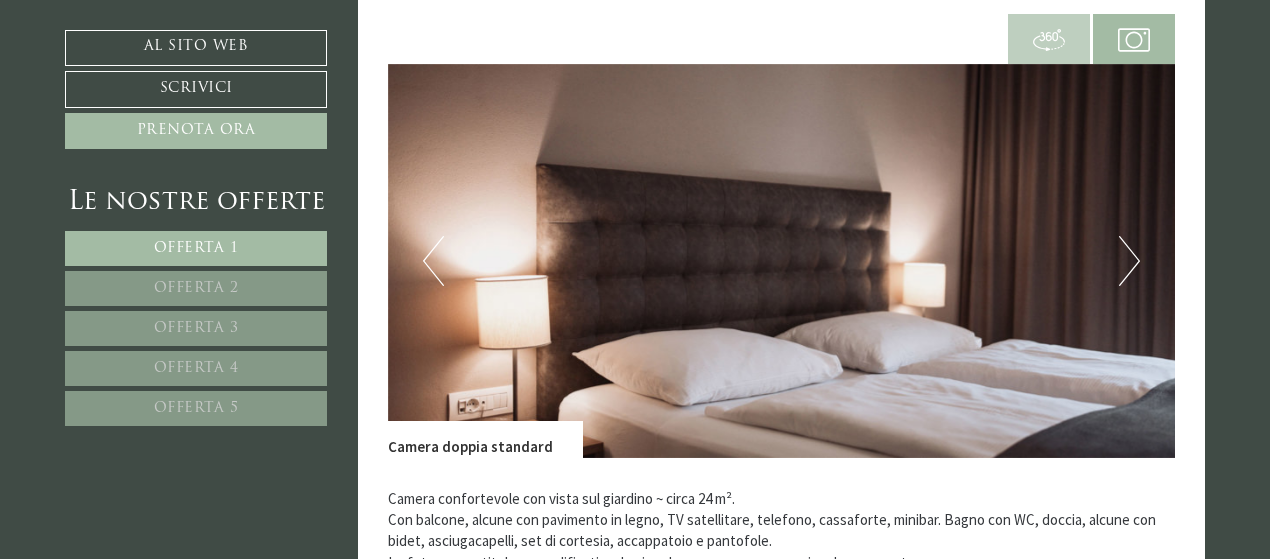 click on "Prossimo" at bounding box center (1129, 261) 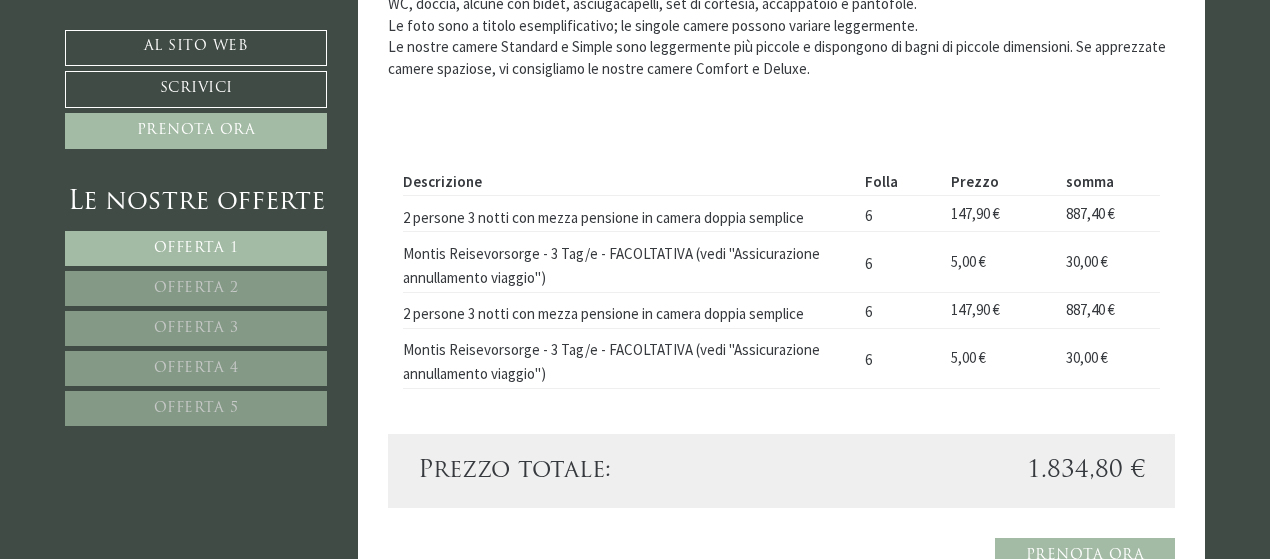 scroll, scrollTop: 1900, scrollLeft: 0, axis: vertical 